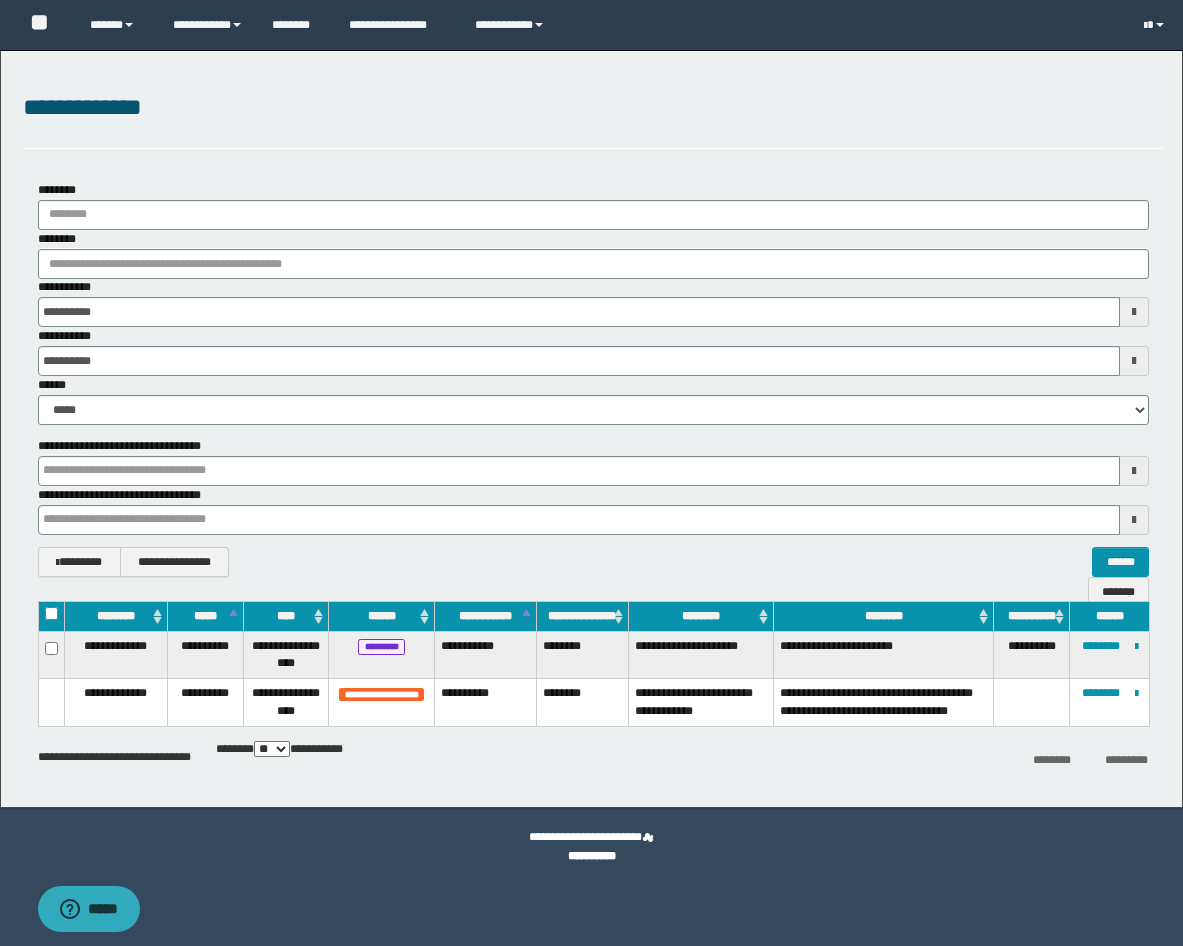 scroll, scrollTop: 0, scrollLeft: 0, axis: both 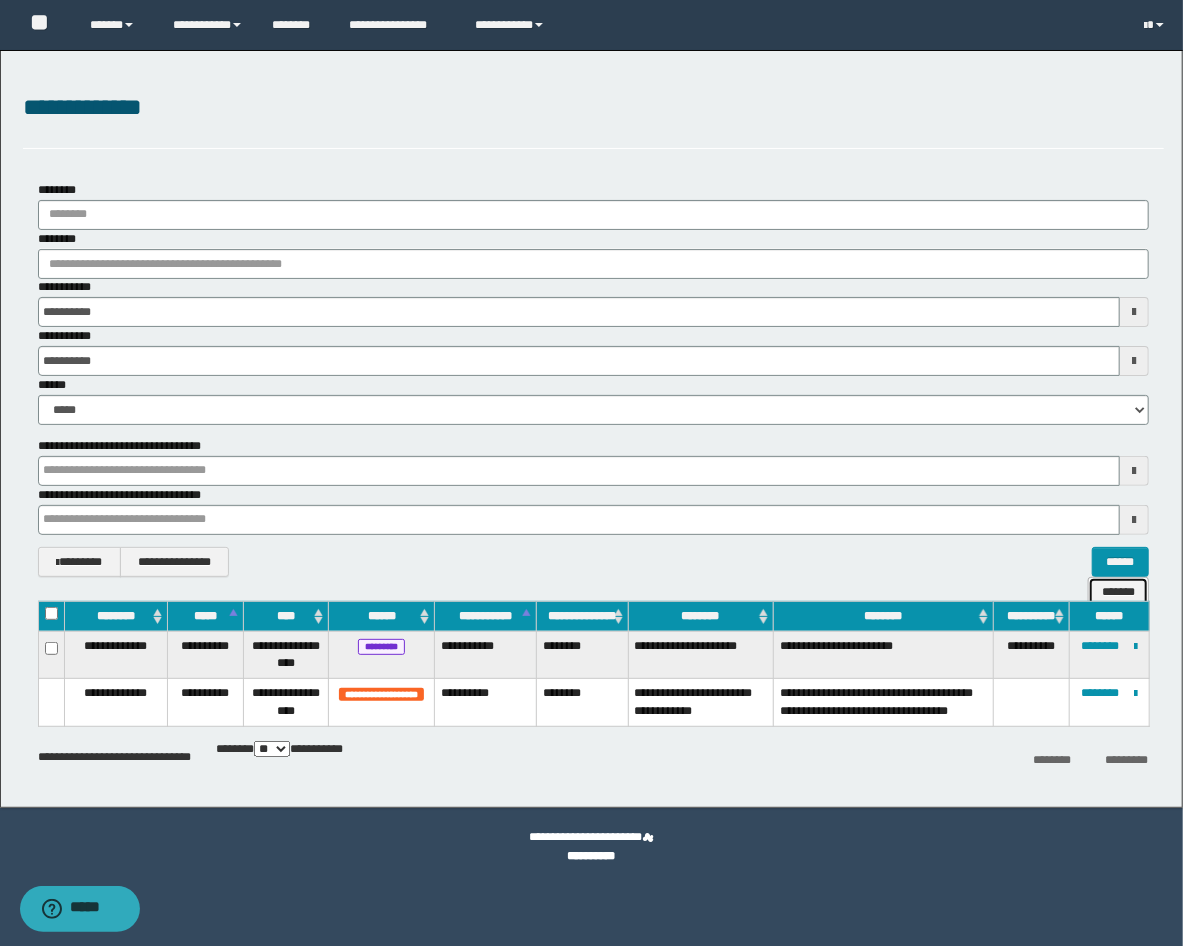 click on "*******" at bounding box center [1118, 592] 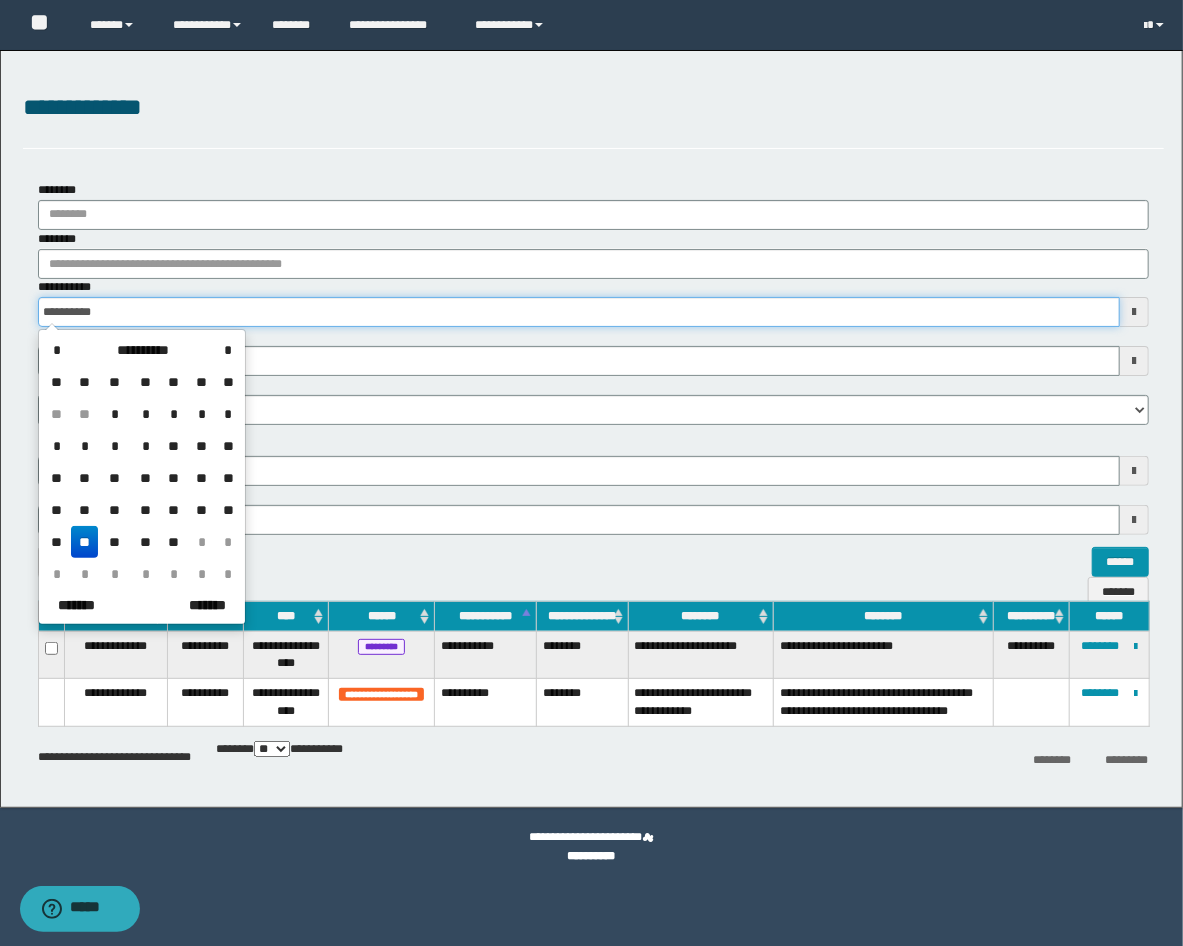 drag, startPoint x: 130, startPoint y: 311, endPoint x: -16, endPoint y: 313, distance: 146.0137 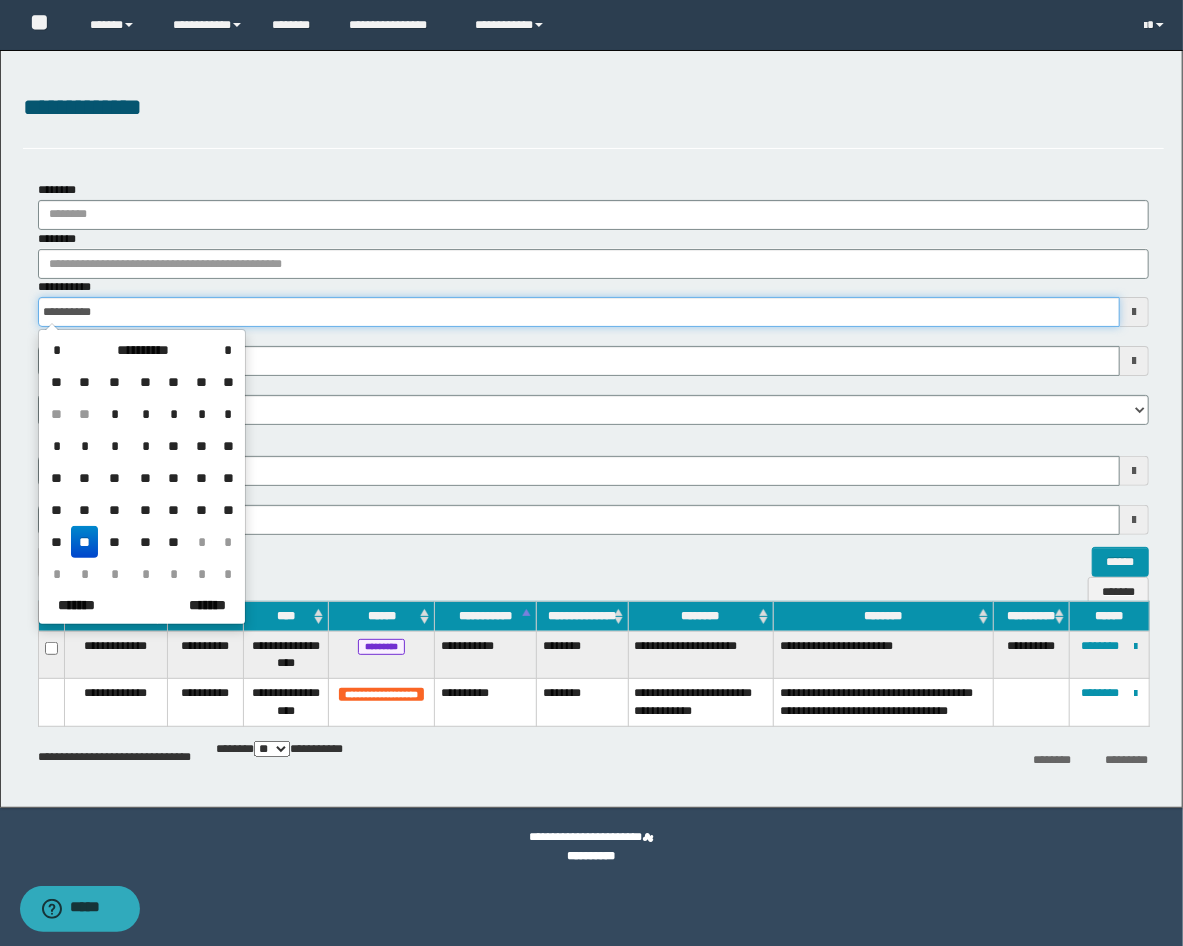 click on "**********" at bounding box center (591, 473) 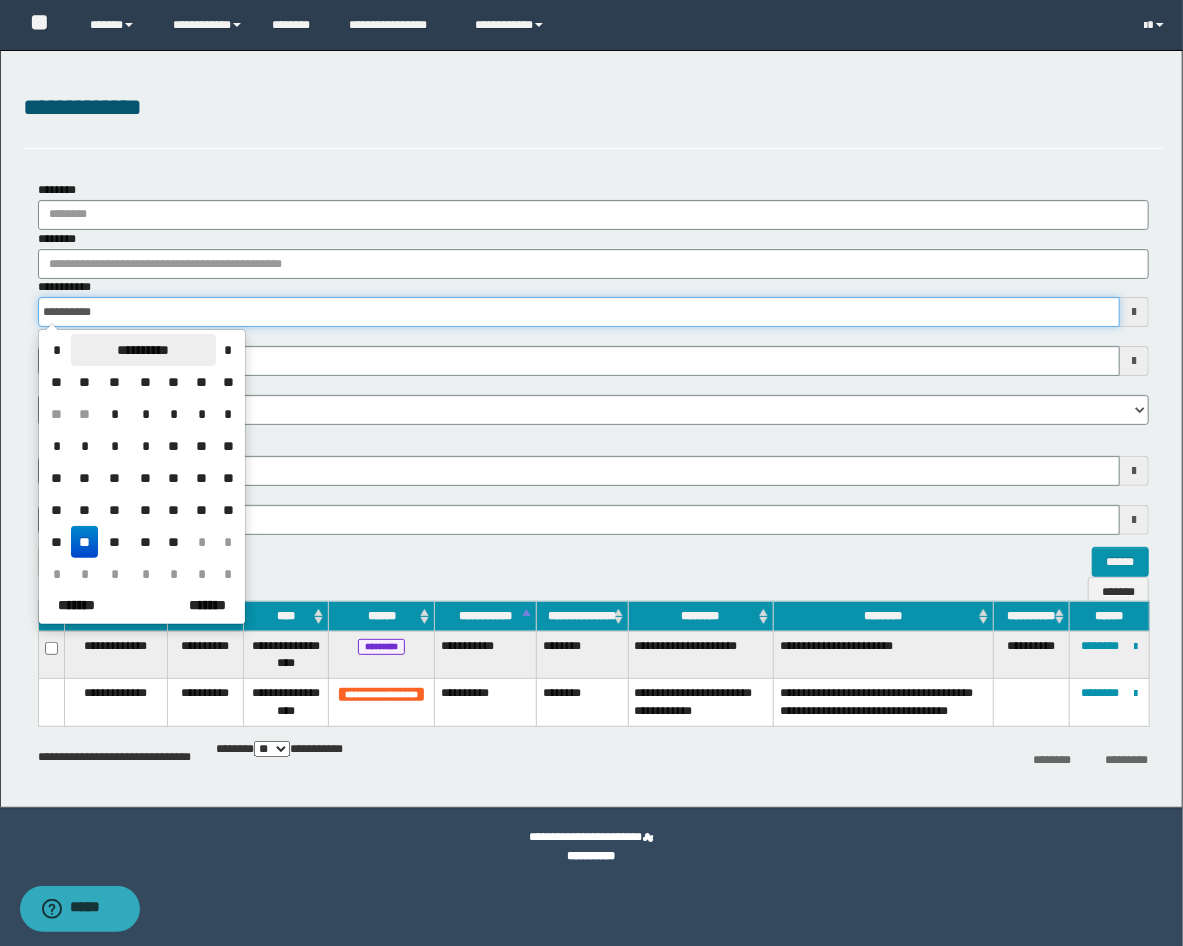 type 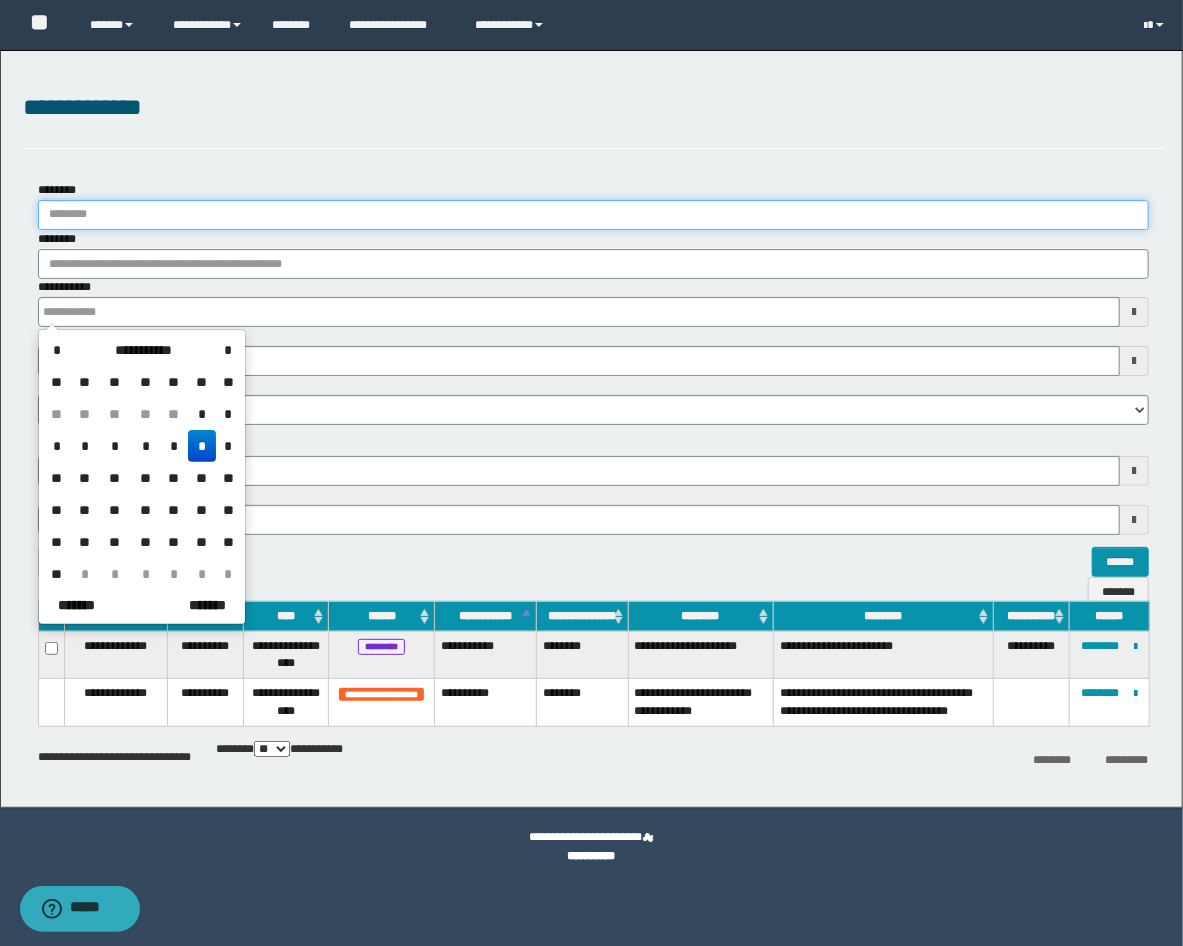 click on "********" at bounding box center [594, 215] 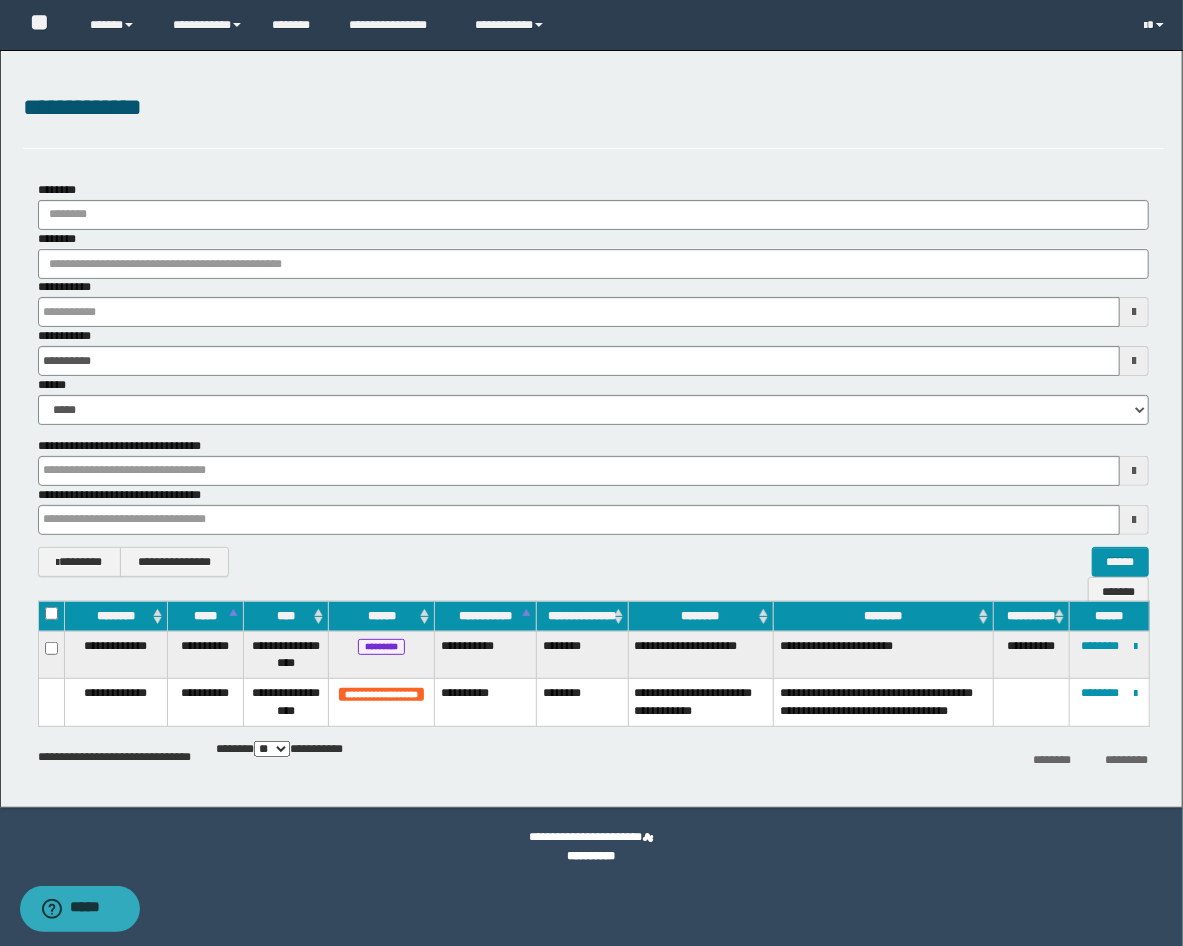 click on "********" at bounding box center [594, 205] 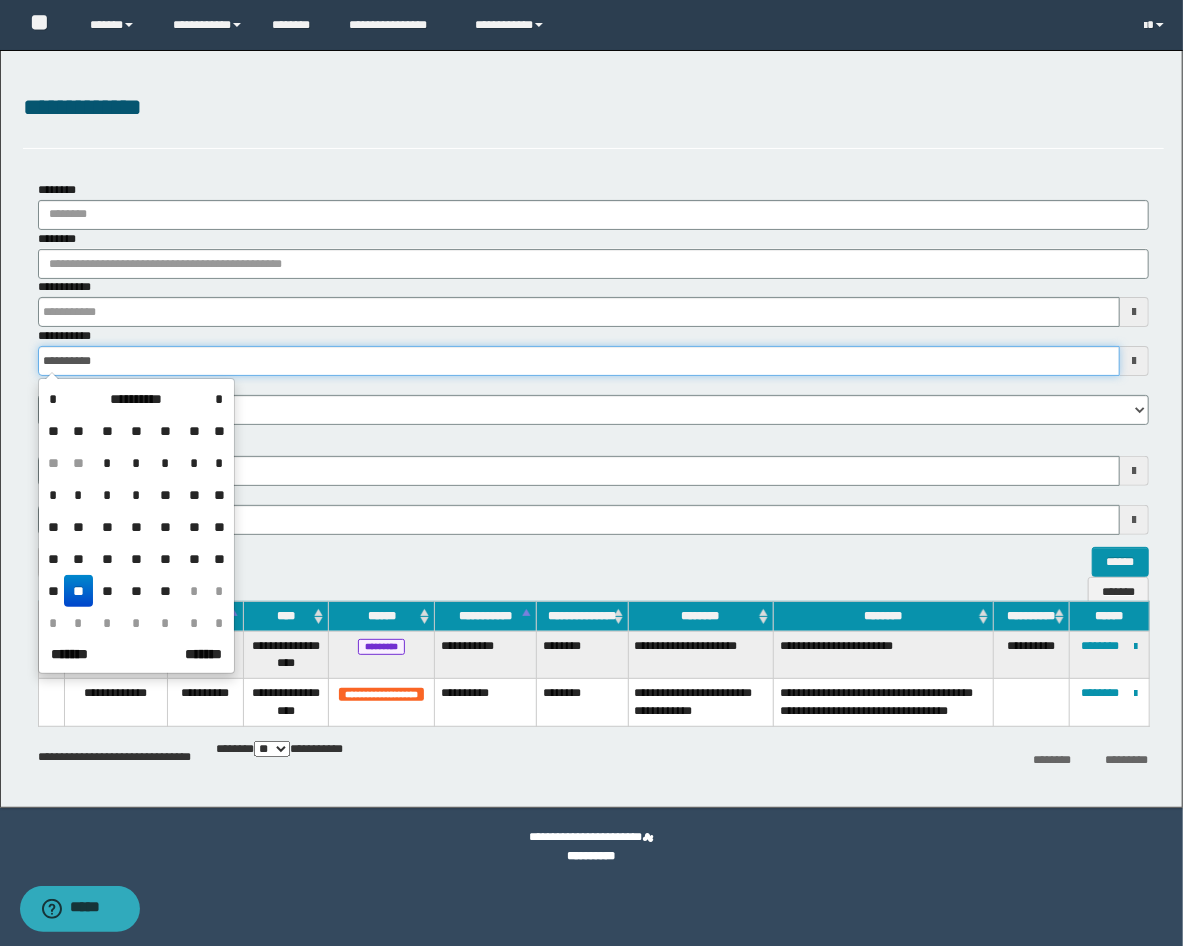click on "**********" at bounding box center (579, 361) 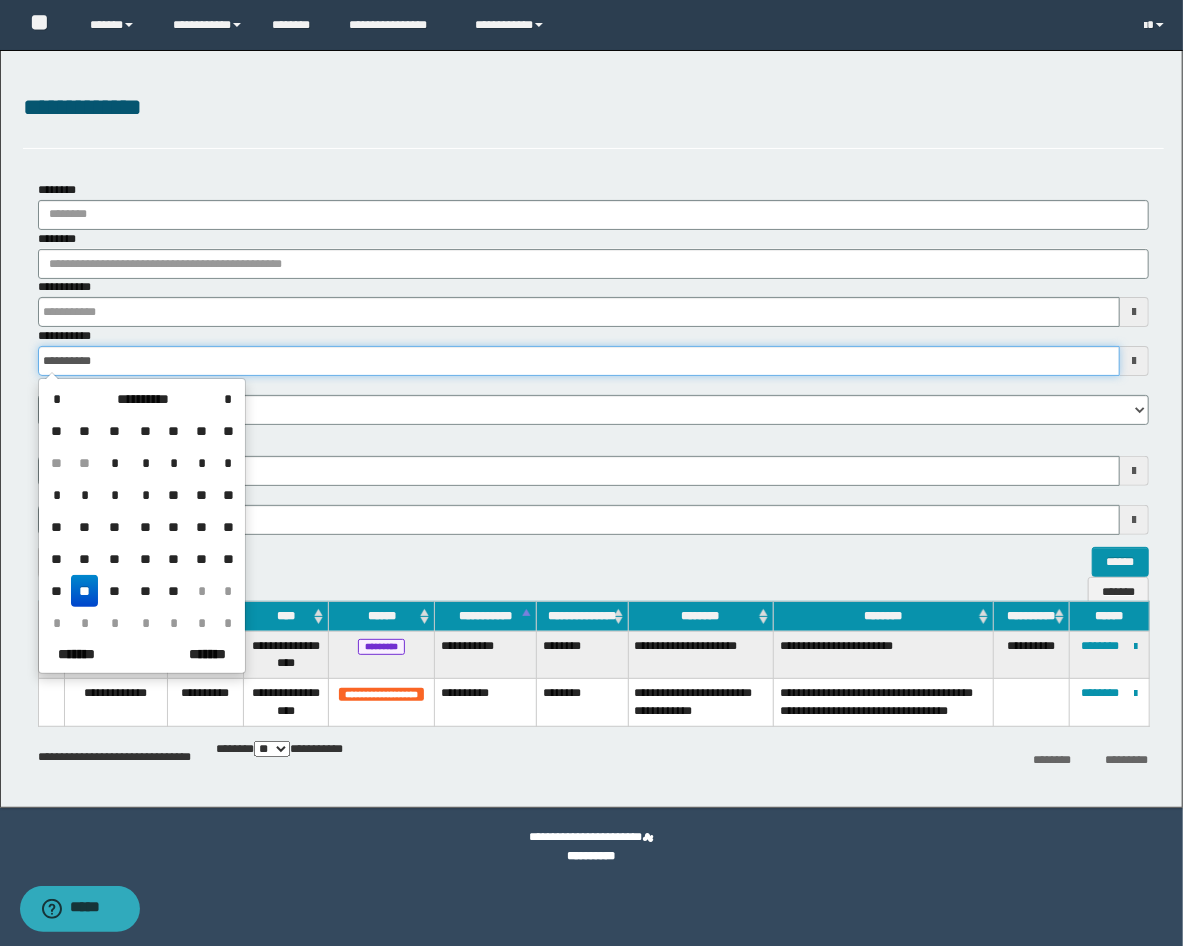 click on "**********" at bounding box center (591, 473) 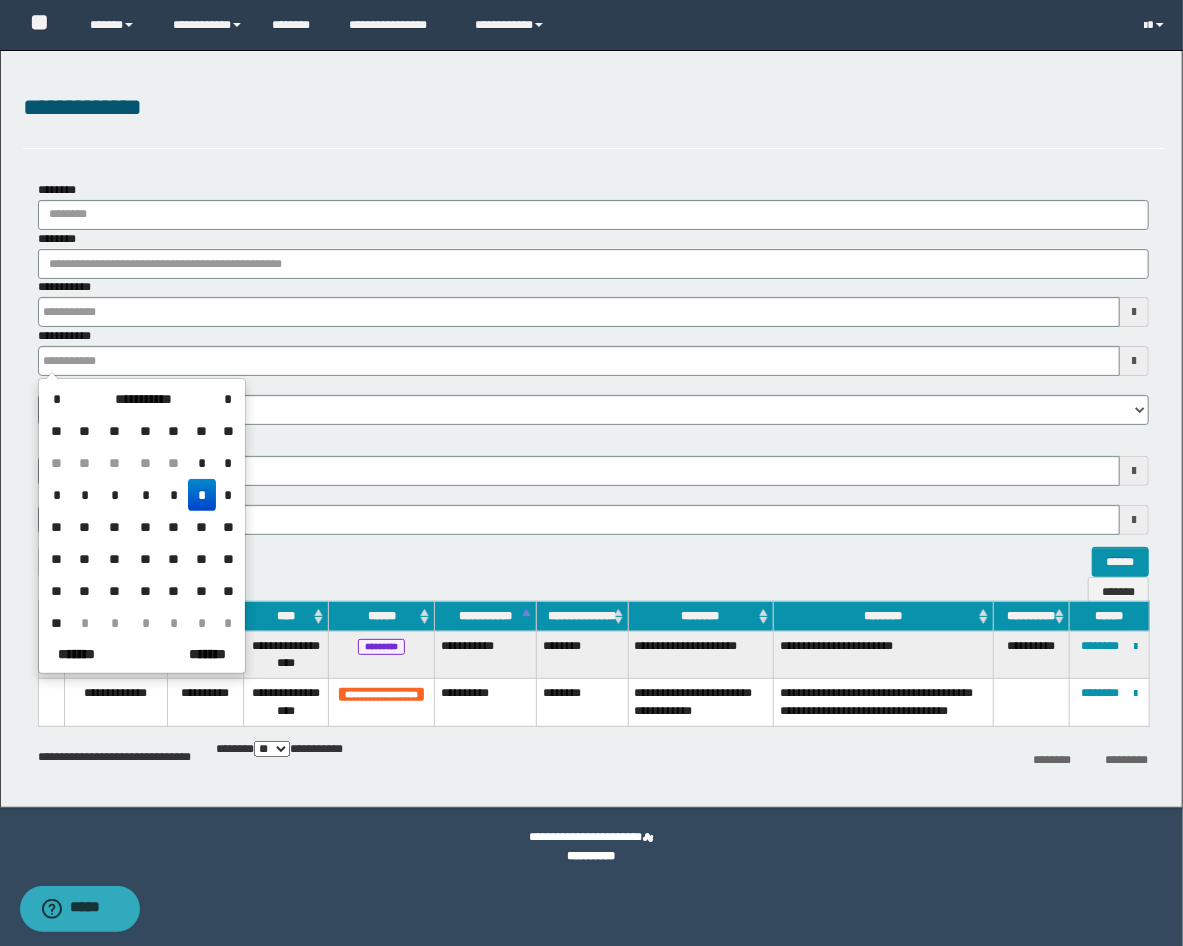 click on "**********" at bounding box center [594, 119] 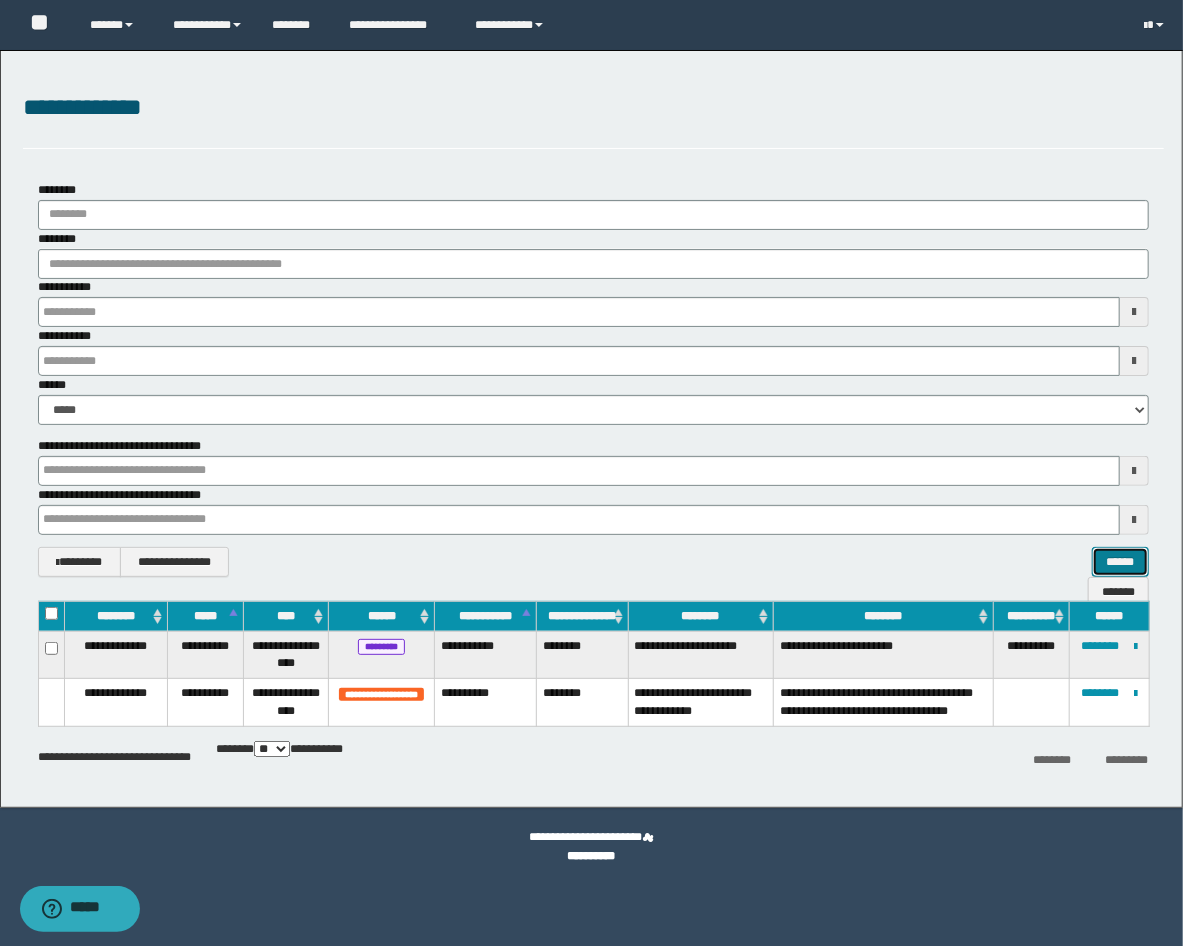 click on "******" at bounding box center (1120, 562) 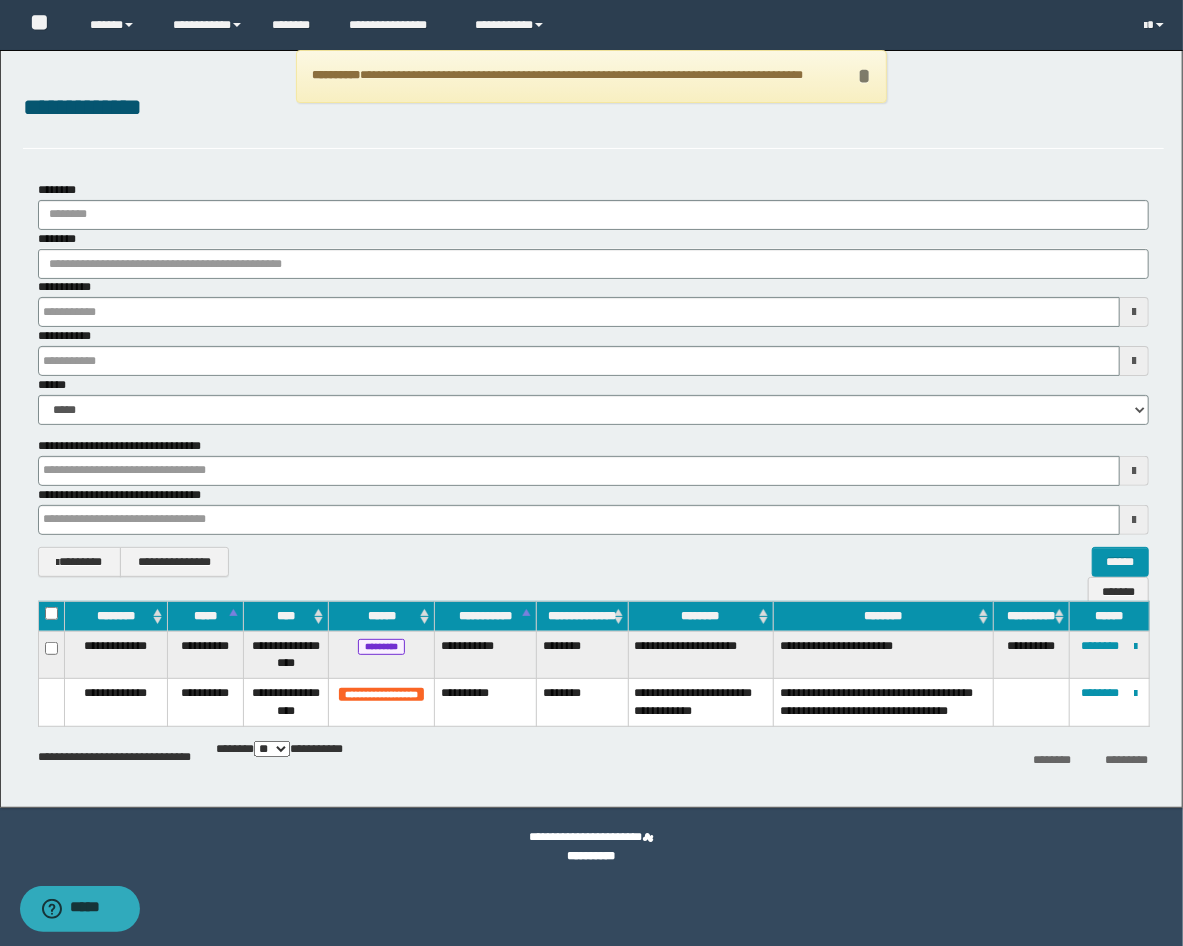 click on "*" at bounding box center [864, 76] 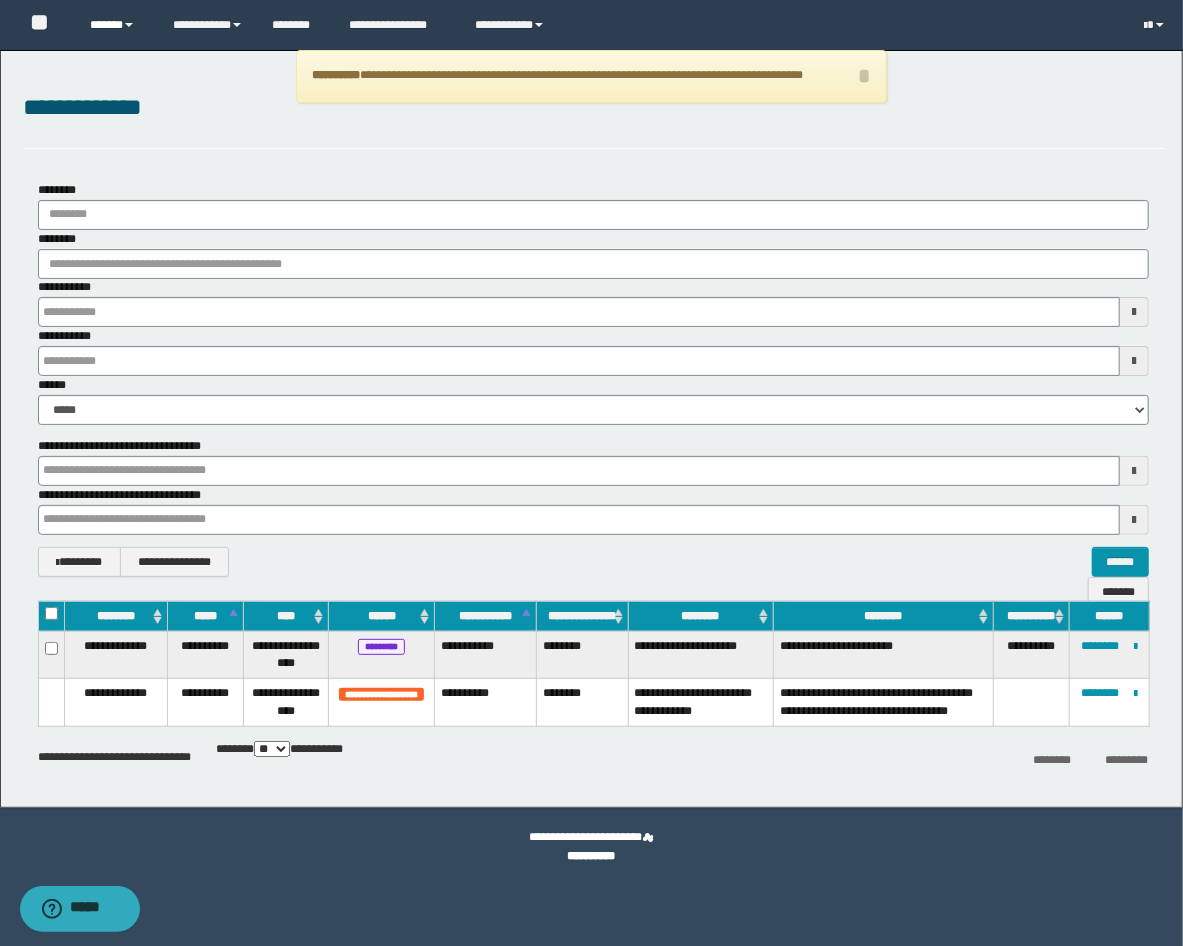 click on "******" at bounding box center [116, 25] 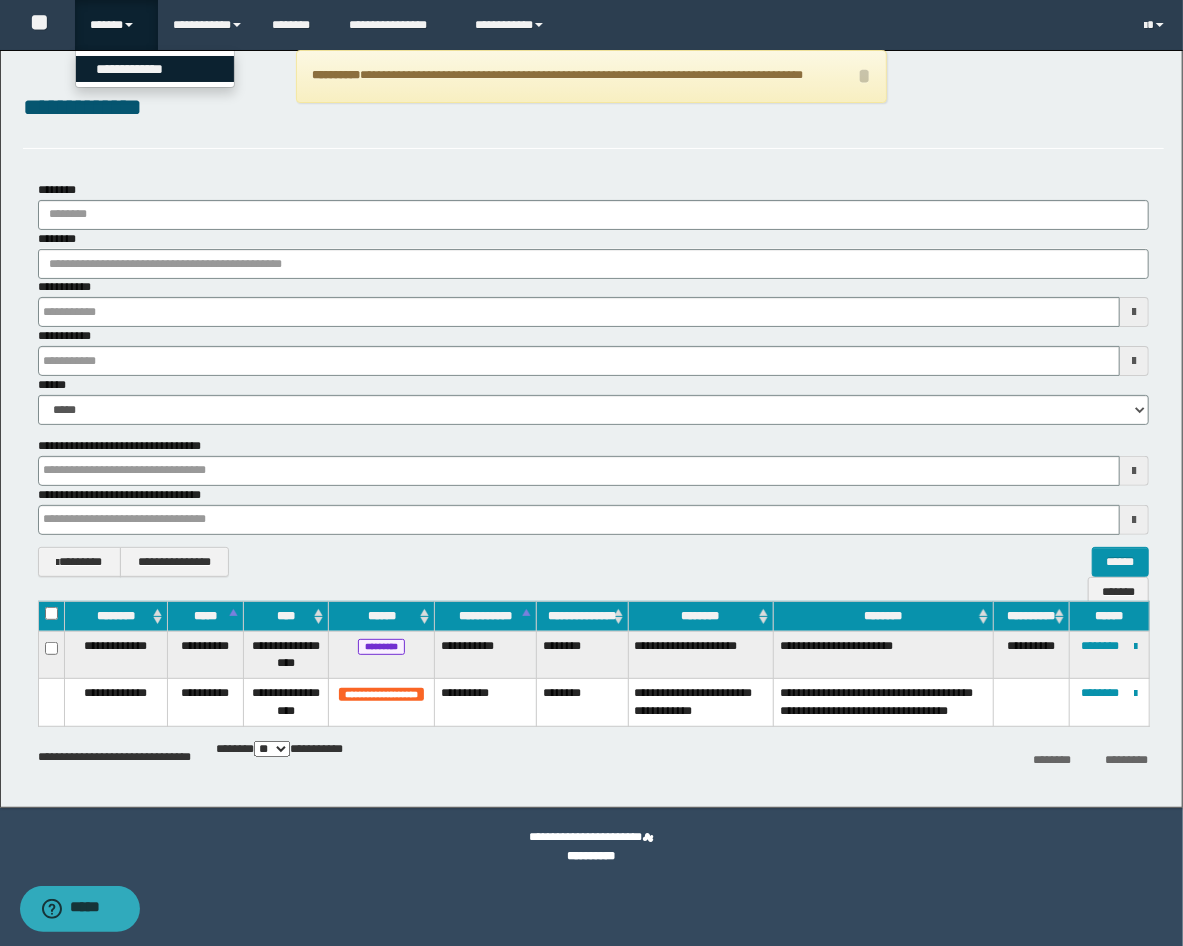 click on "**********" at bounding box center (155, 69) 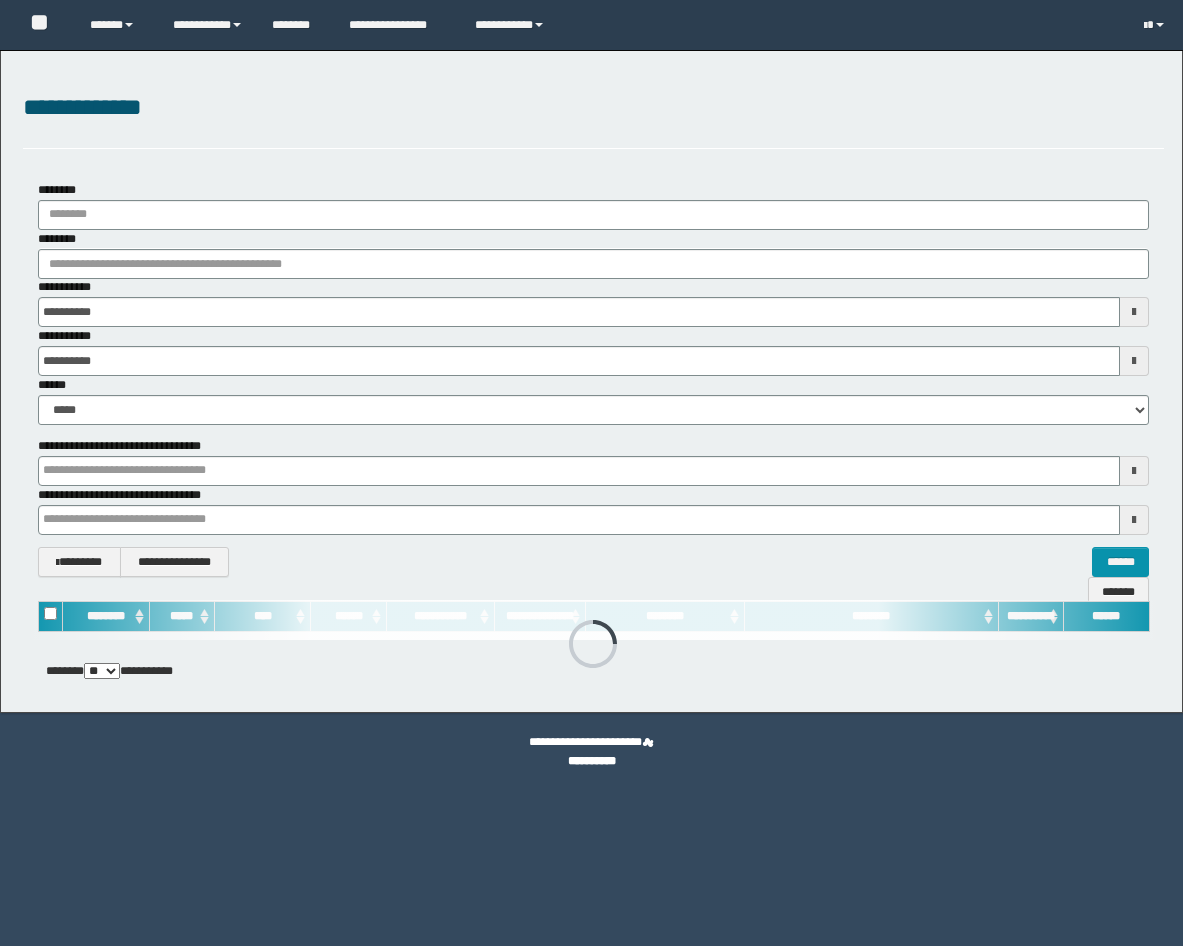 scroll, scrollTop: 0, scrollLeft: 0, axis: both 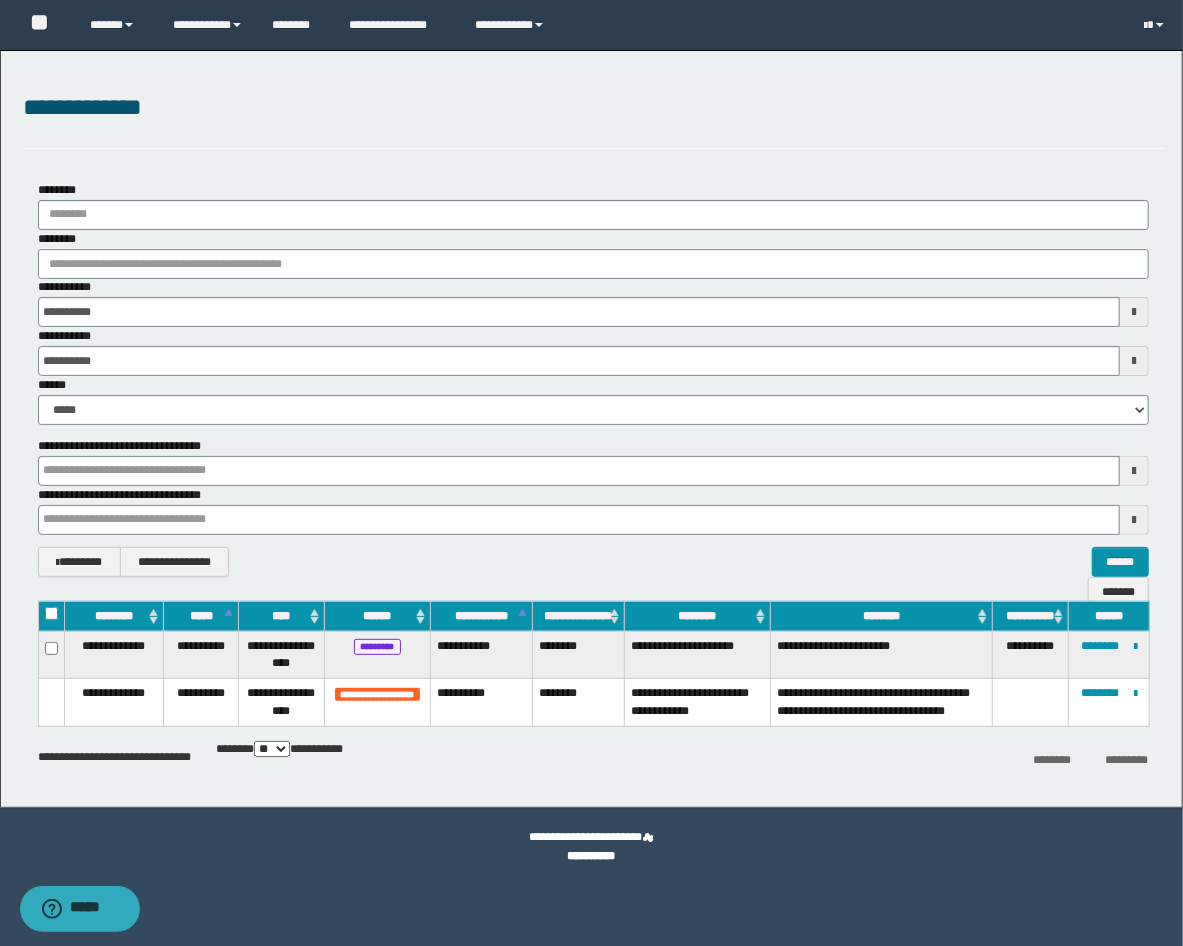 click at bounding box center [1134, 312] 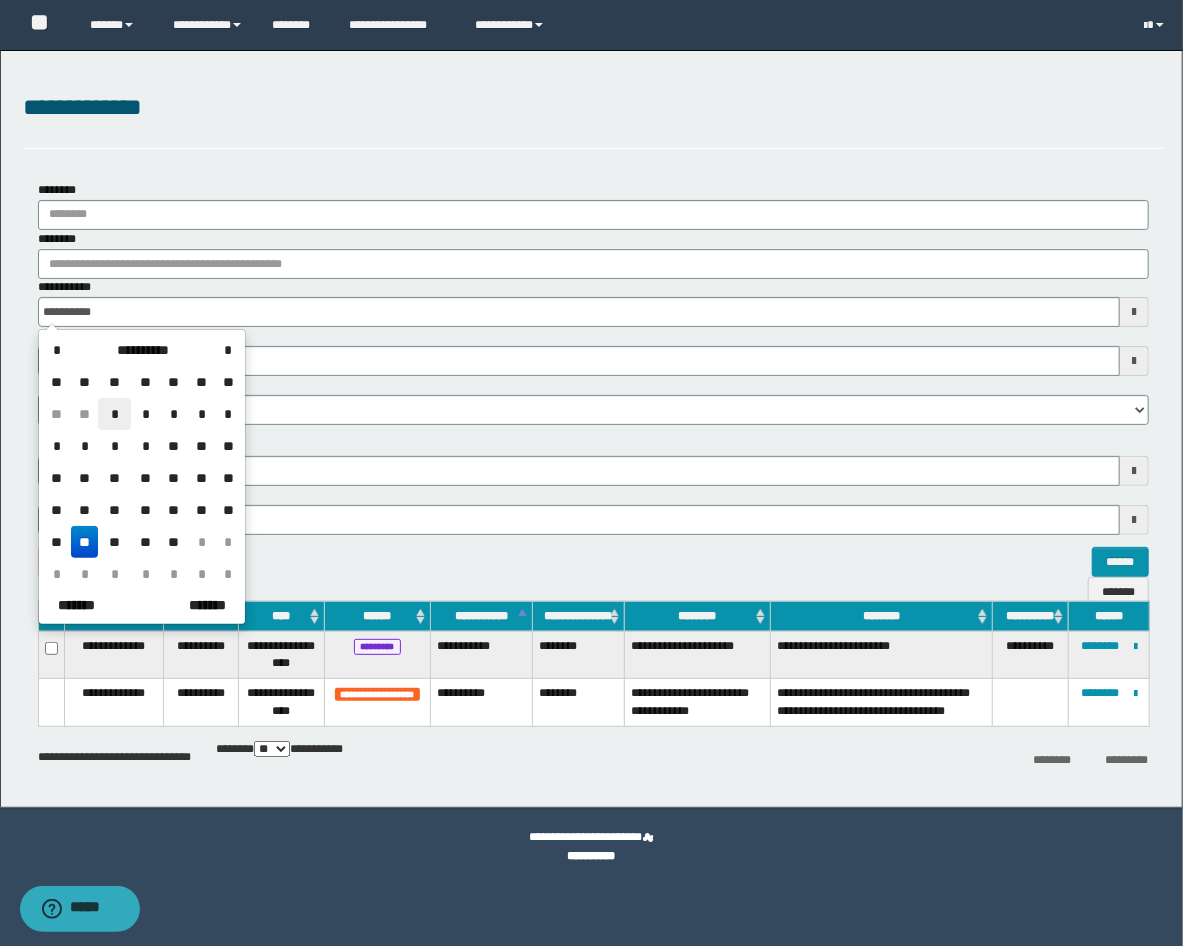 click on "*" at bounding box center [114, 414] 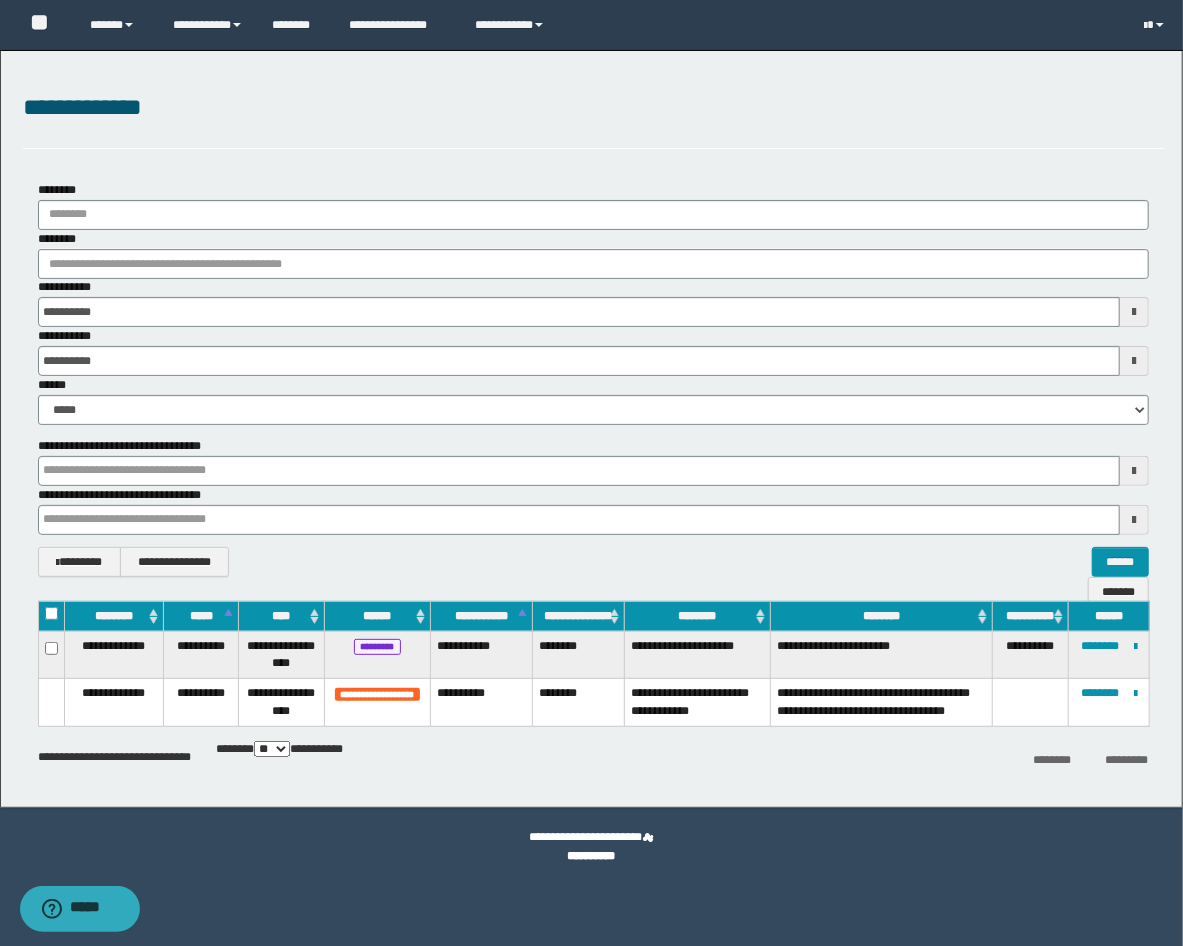 click at bounding box center [1134, 361] 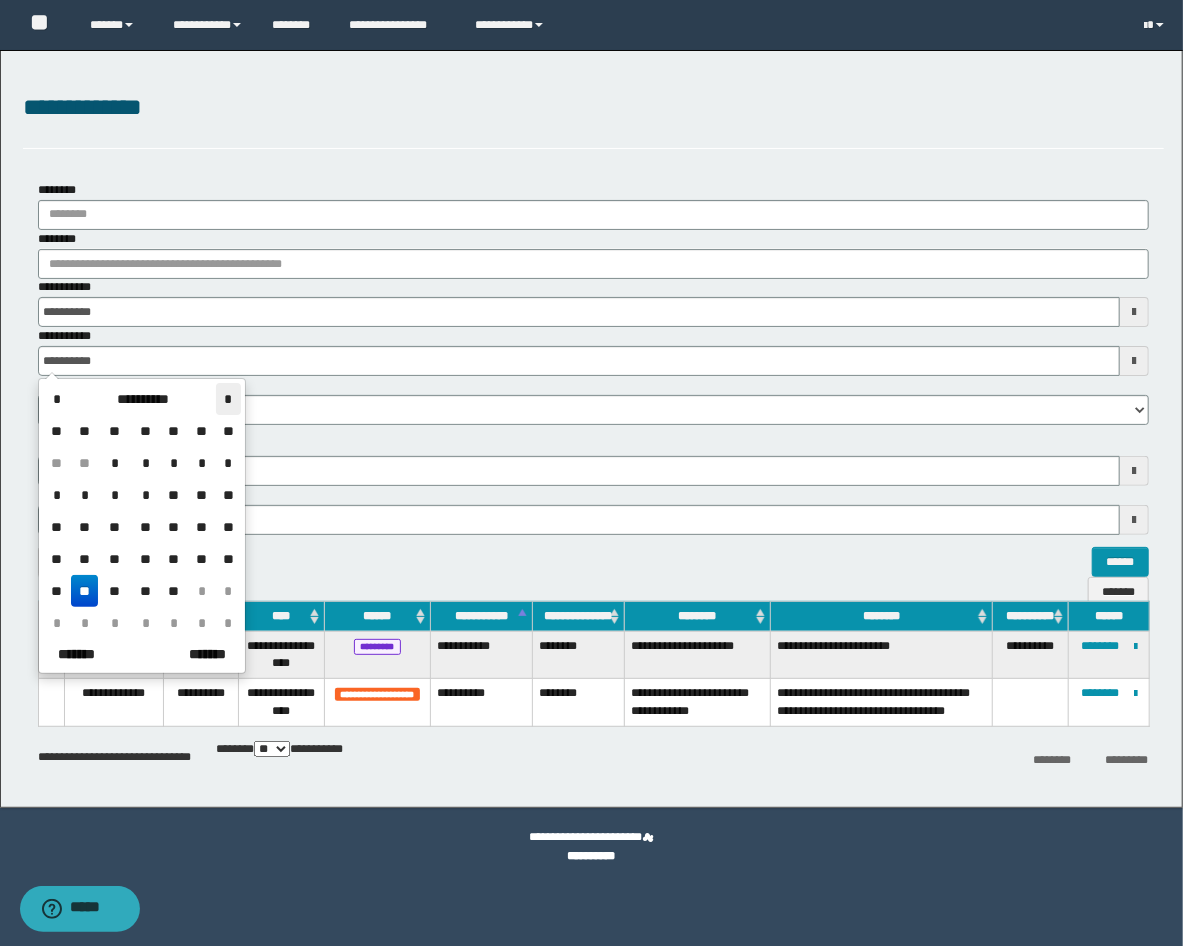 click on "*" at bounding box center [228, 399] 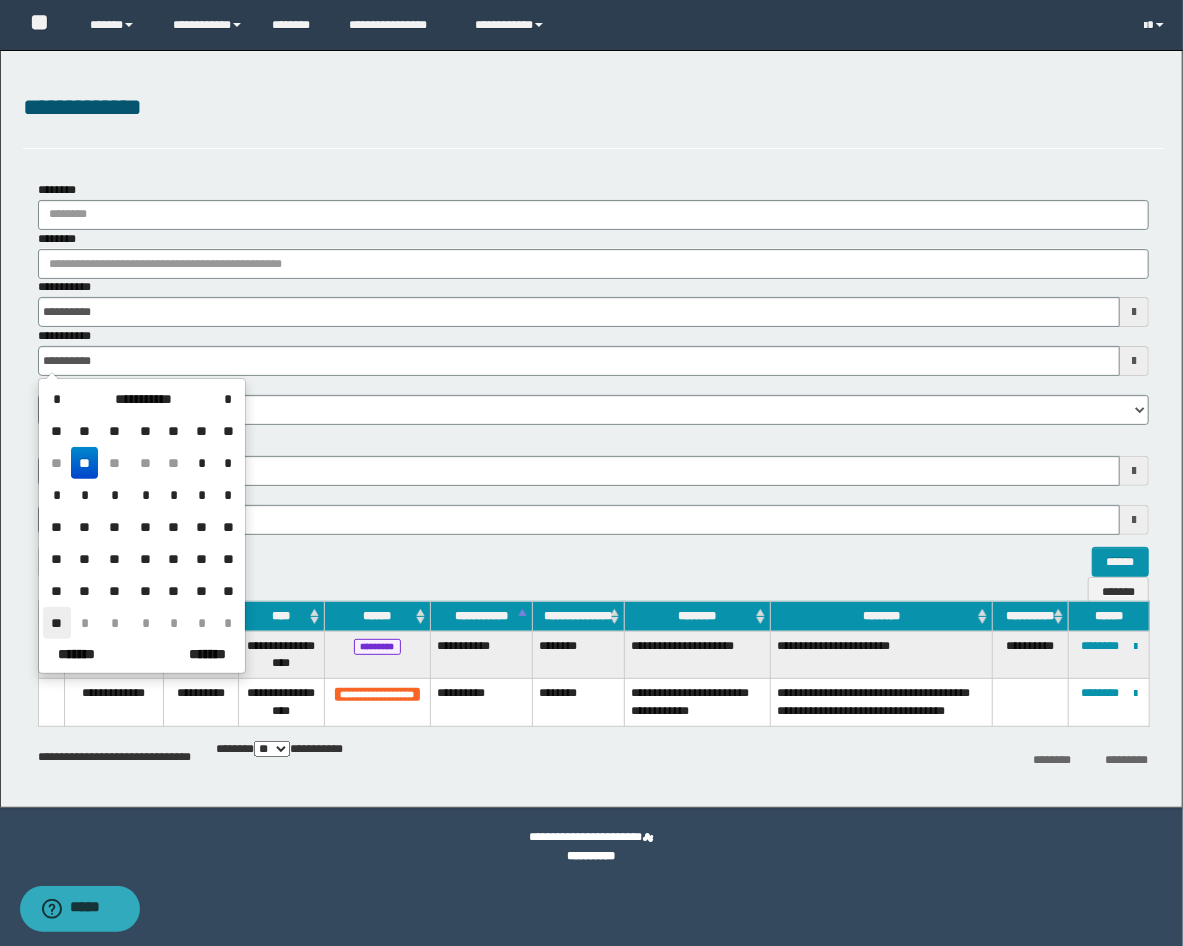 click on "**" at bounding box center [57, 623] 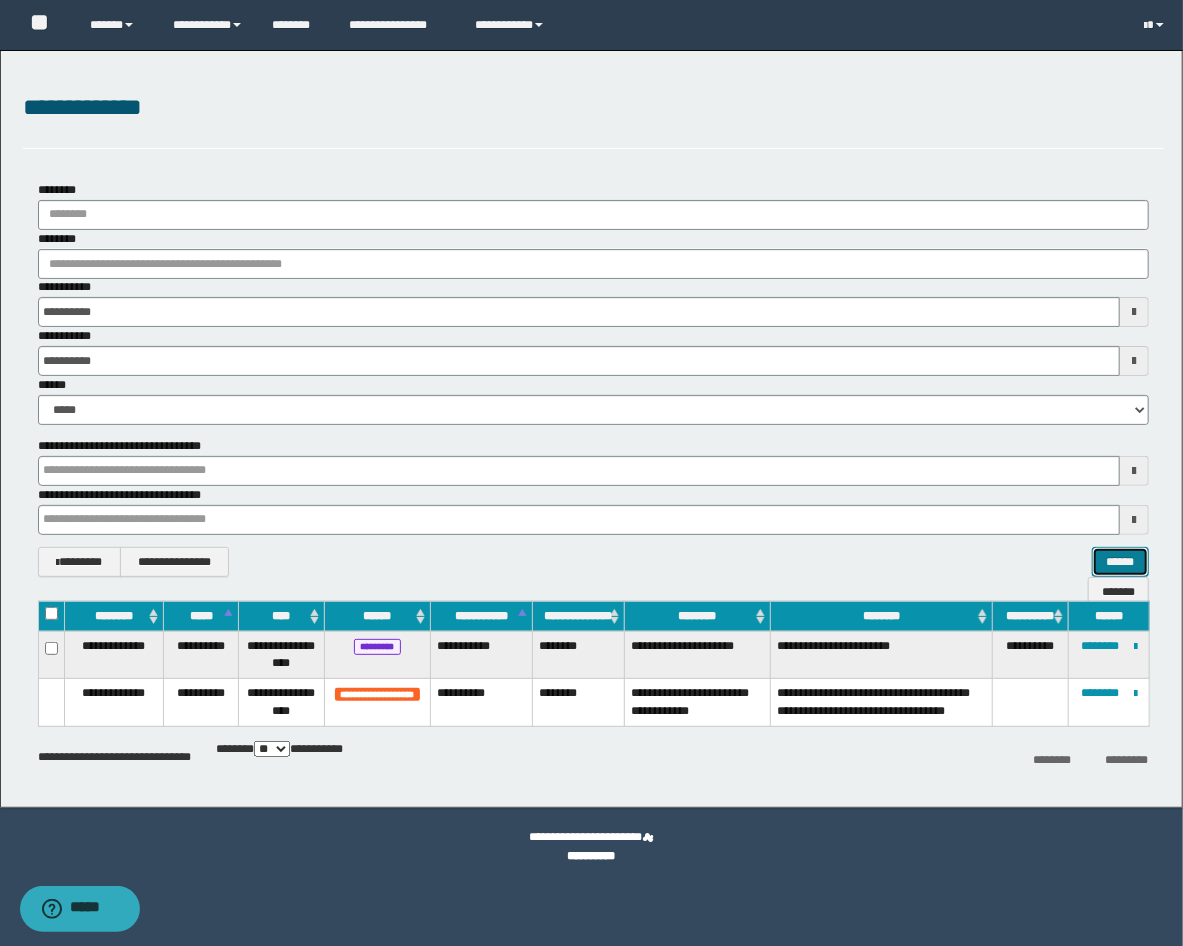 click on "******" at bounding box center [1120, 562] 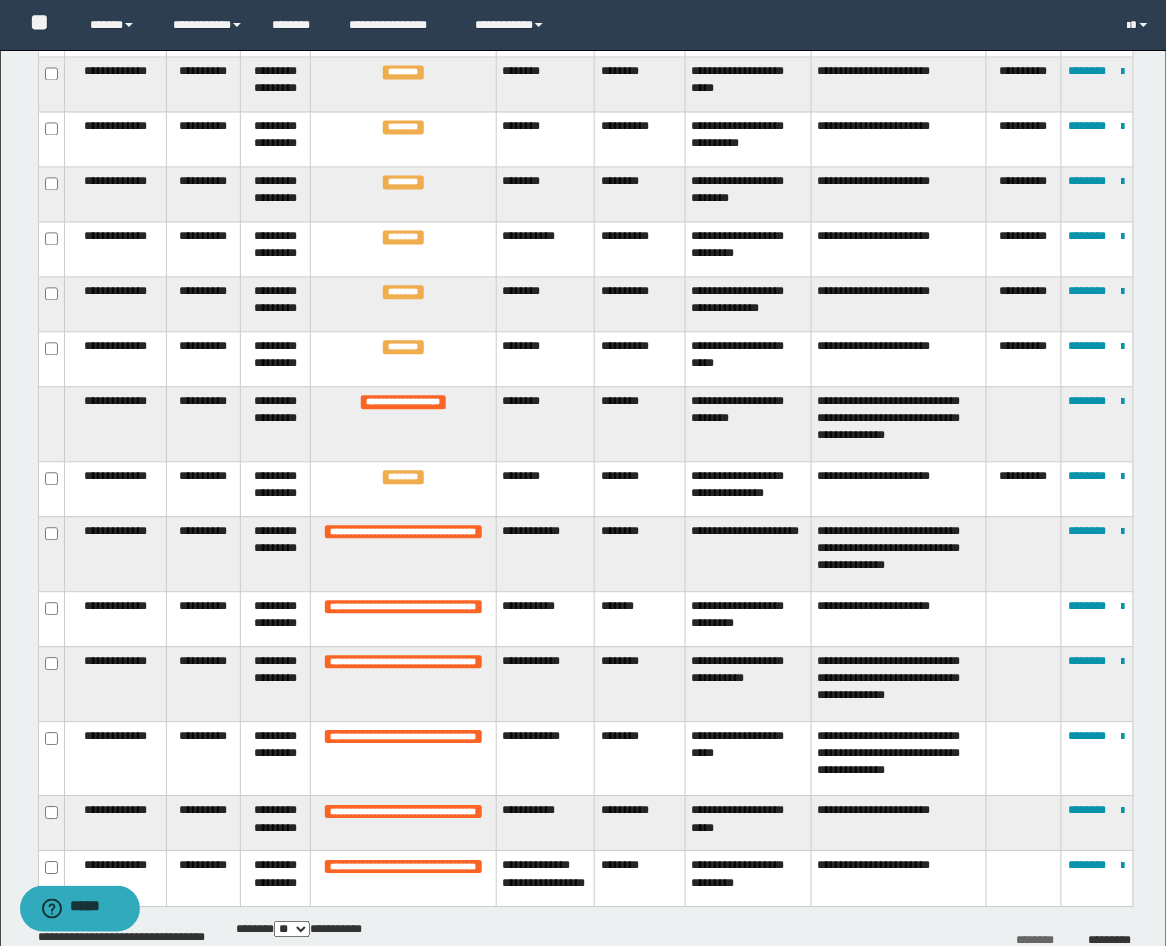 scroll, scrollTop: 2592, scrollLeft: 0, axis: vertical 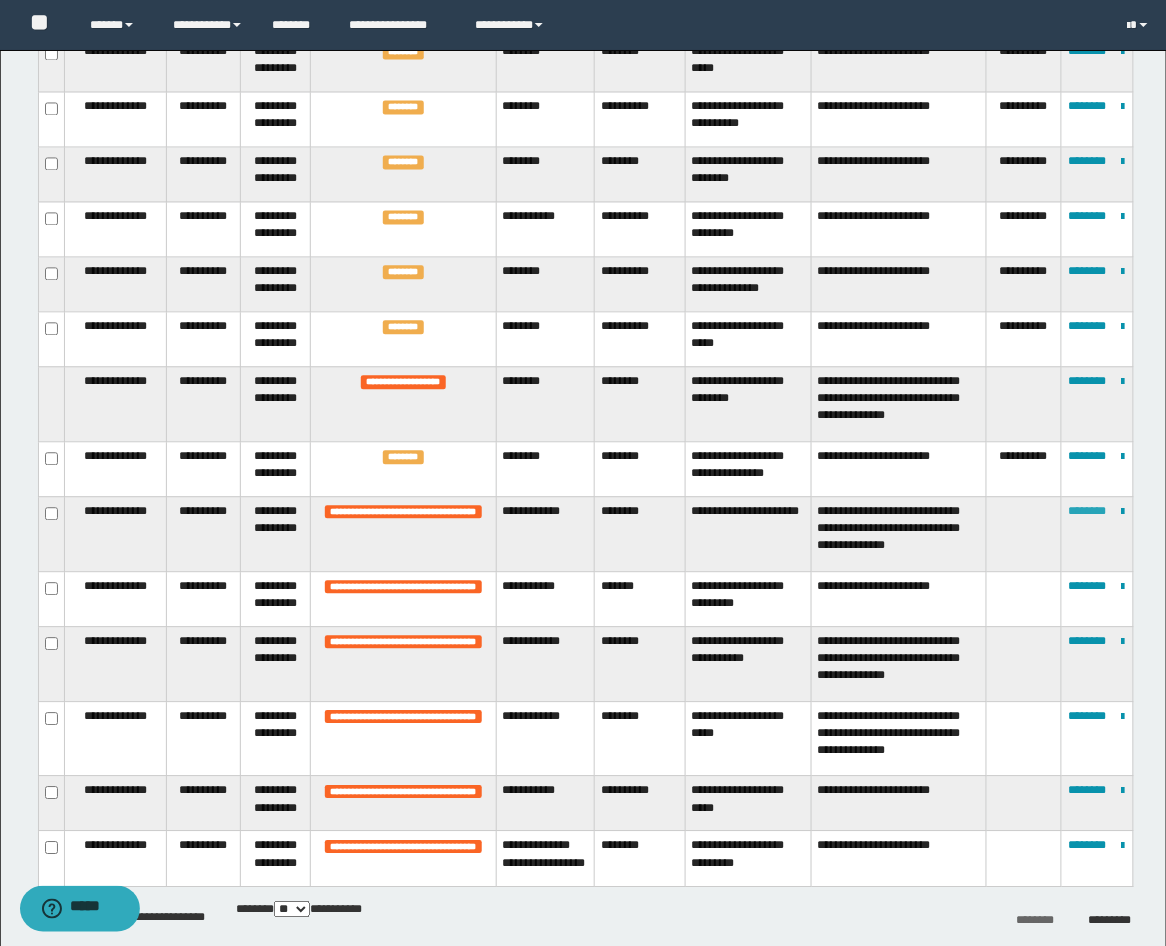 click on "********" at bounding box center [1088, 512] 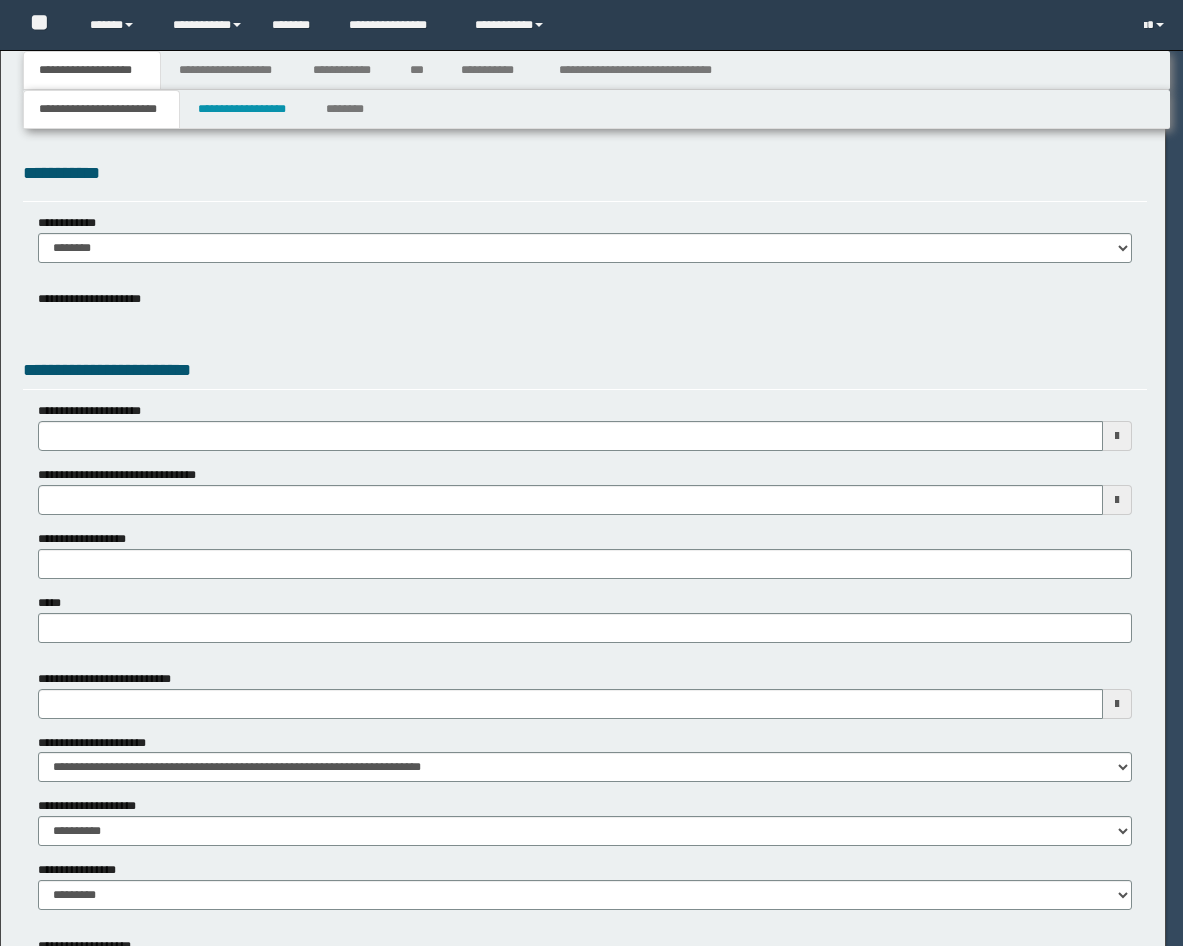 scroll, scrollTop: 0, scrollLeft: 0, axis: both 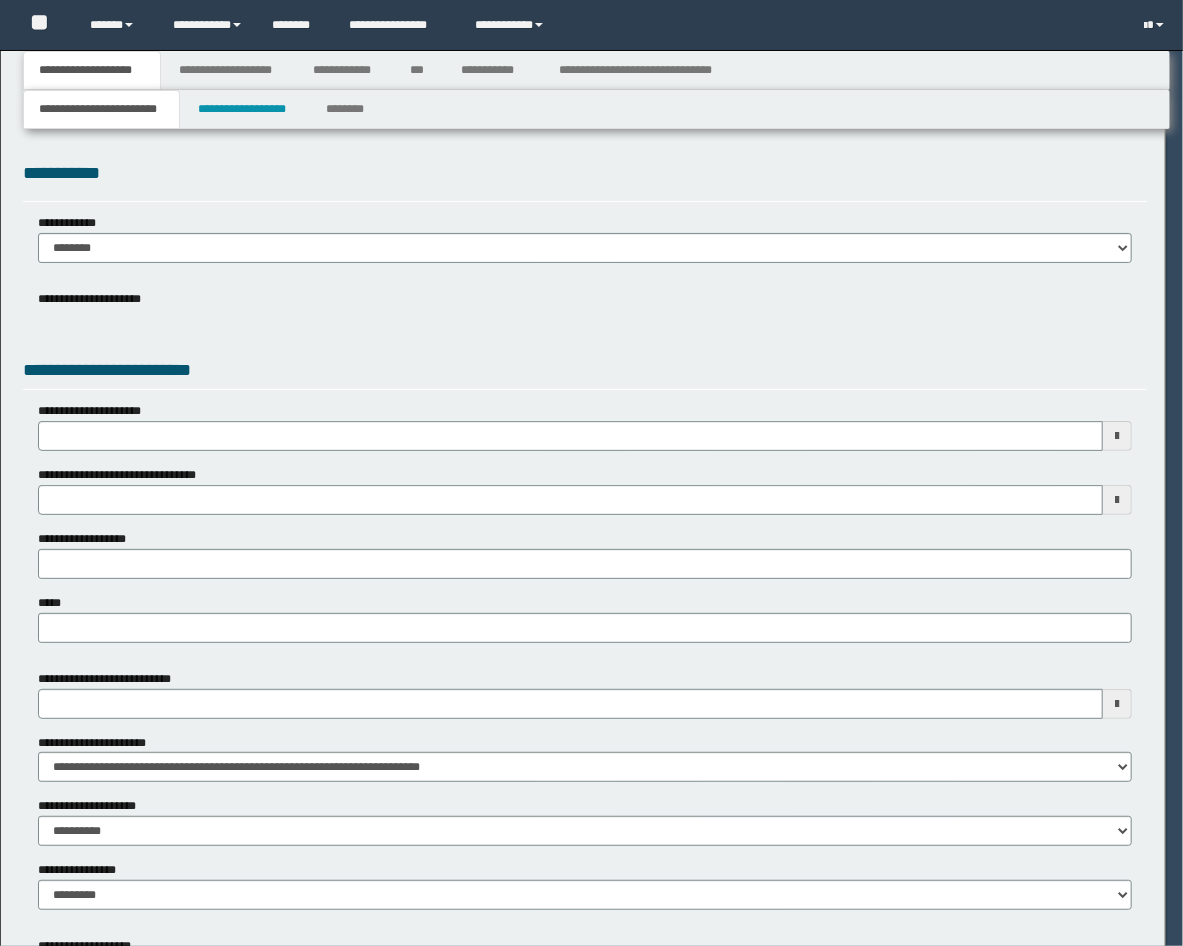 select on "*" 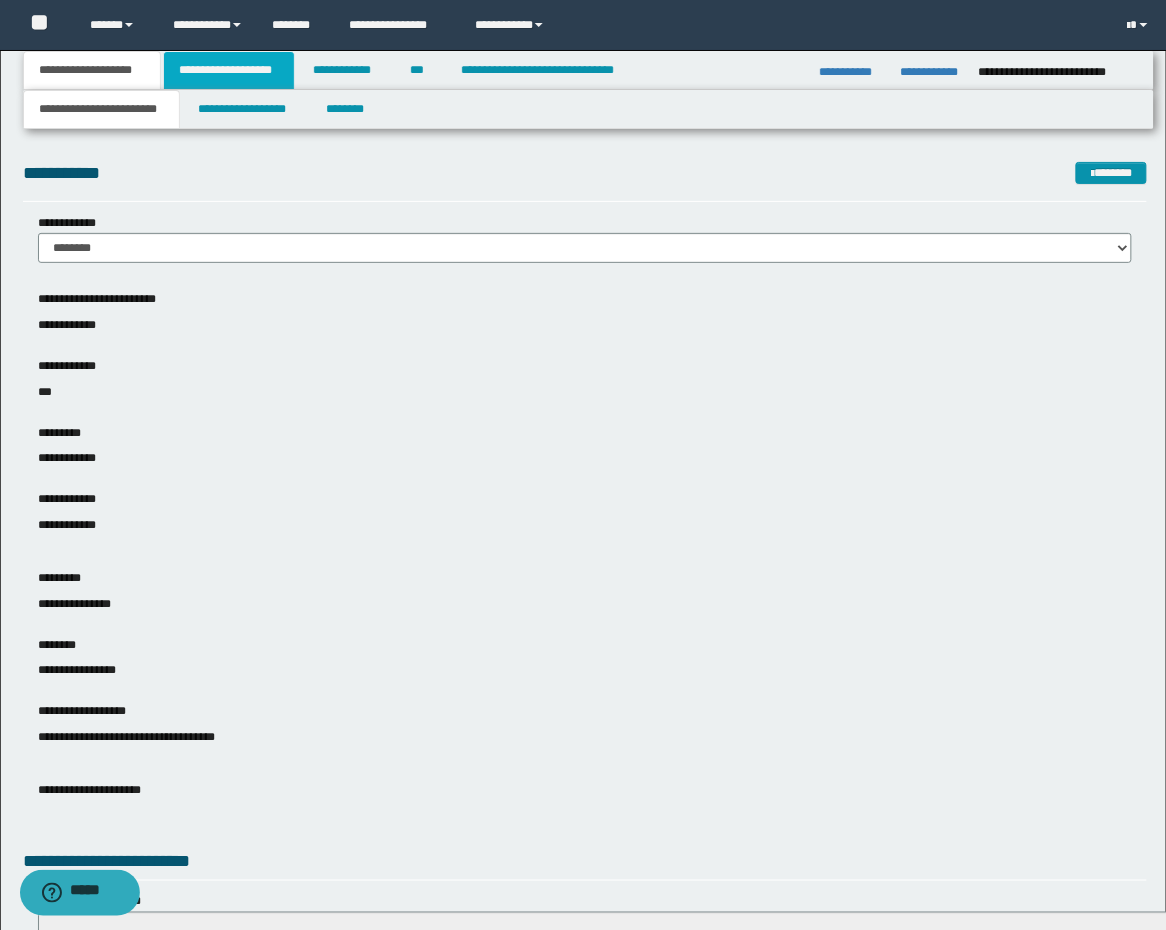 click on "**********" at bounding box center [229, 70] 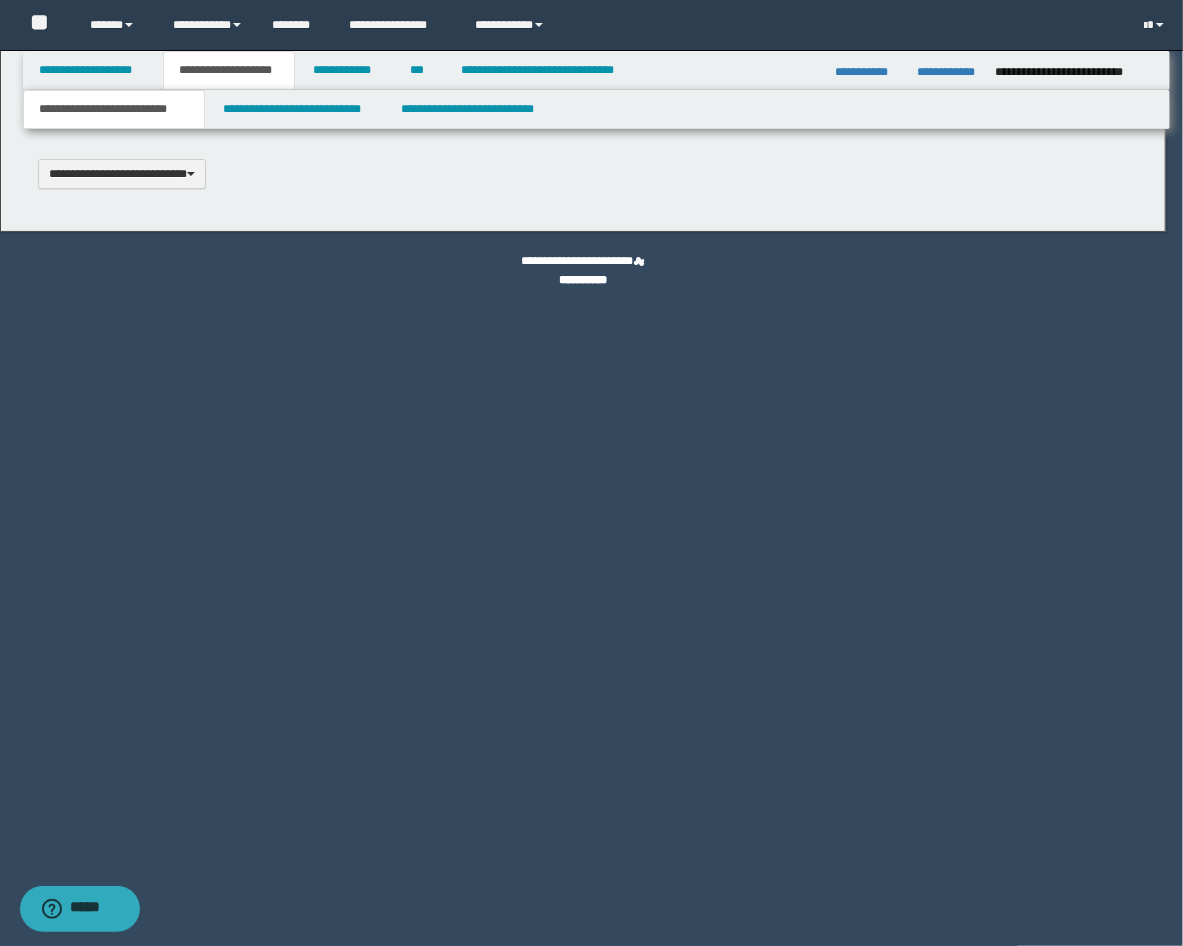 type 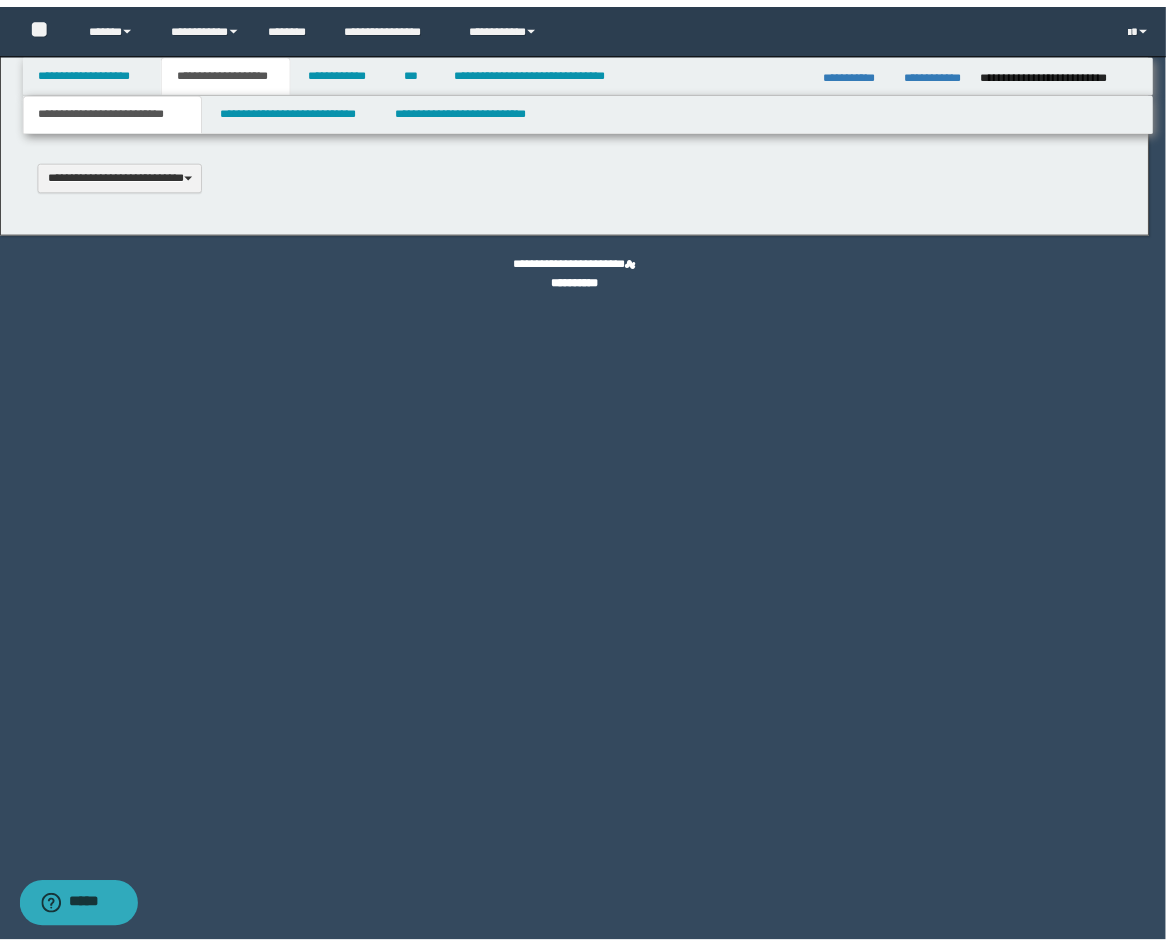 scroll, scrollTop: 0, scrollLeft: 0, axis: both 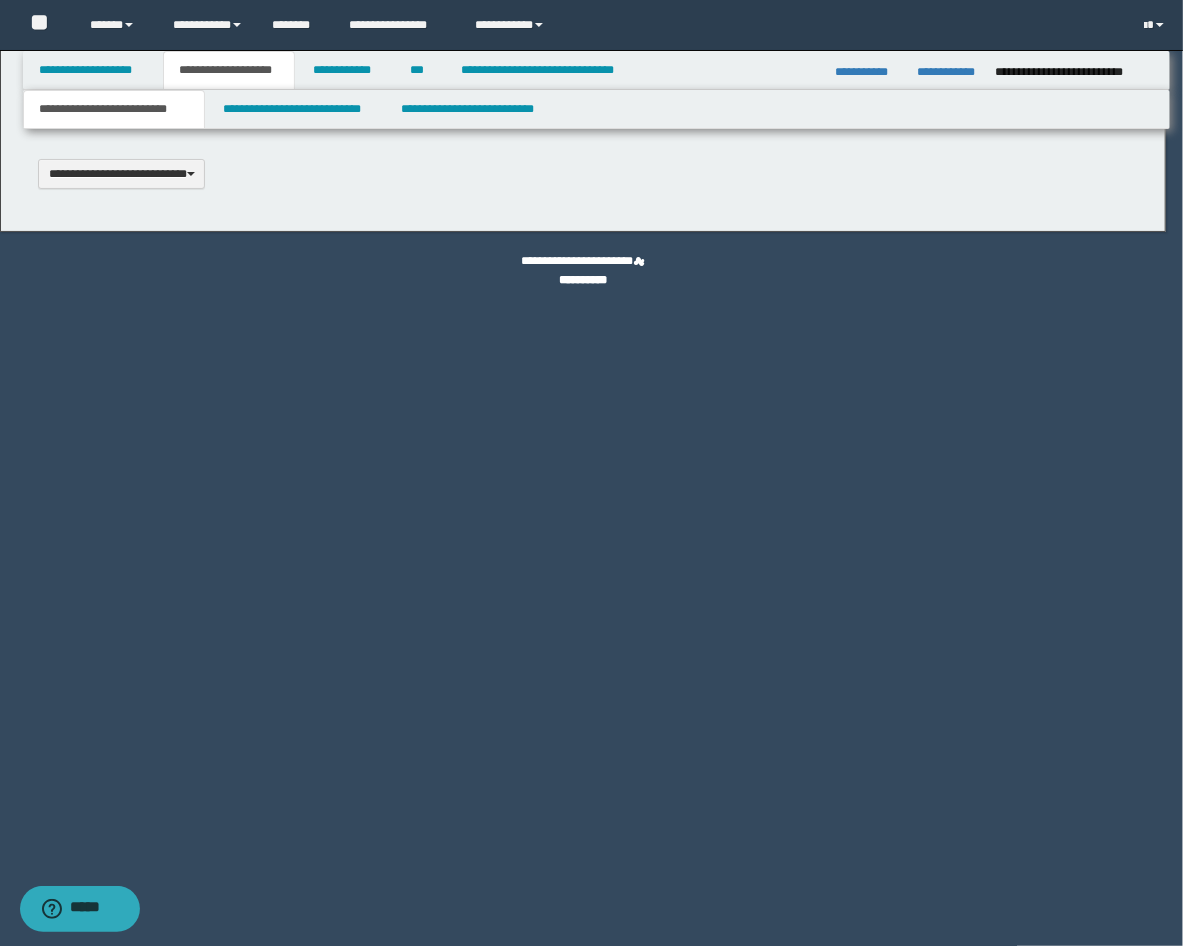select on "*" 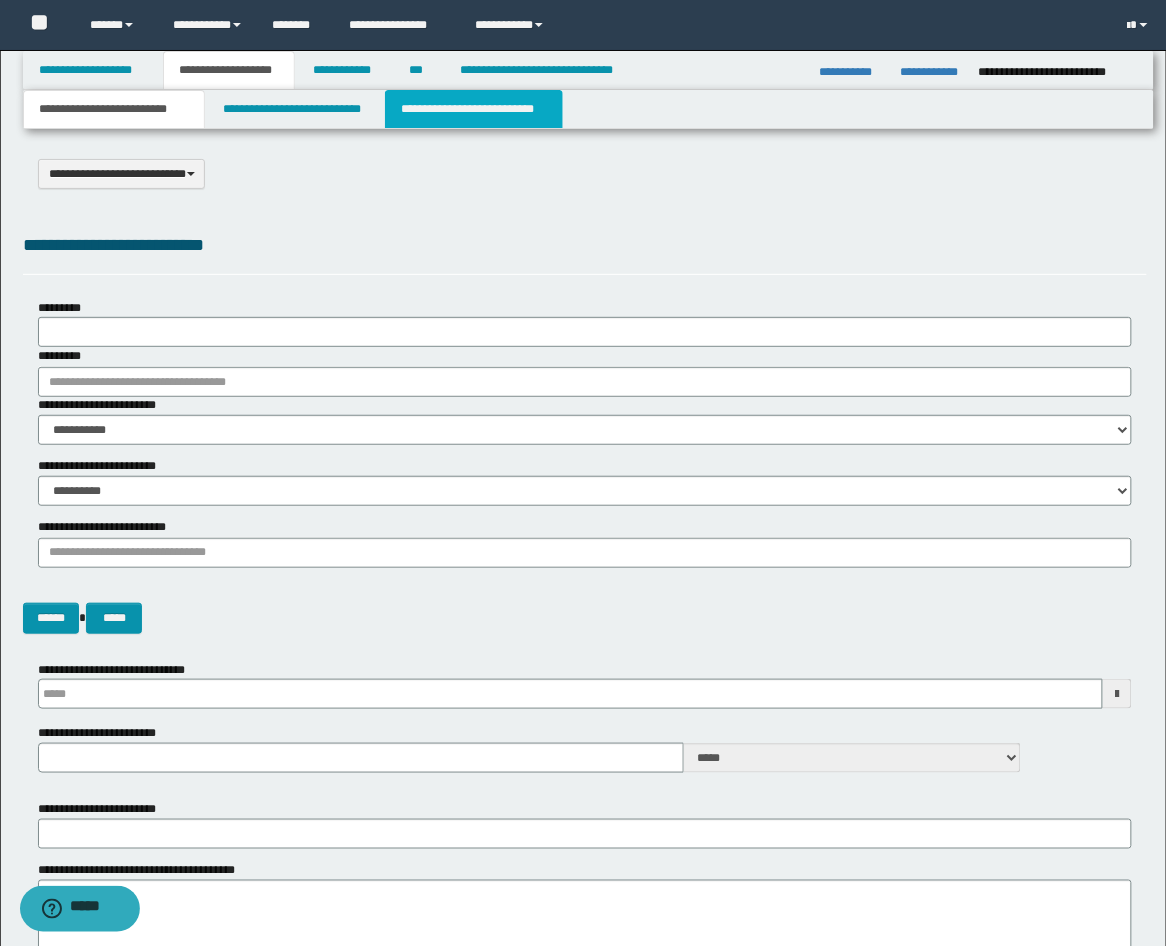 click on "**********" at bounding box center (474, 109) 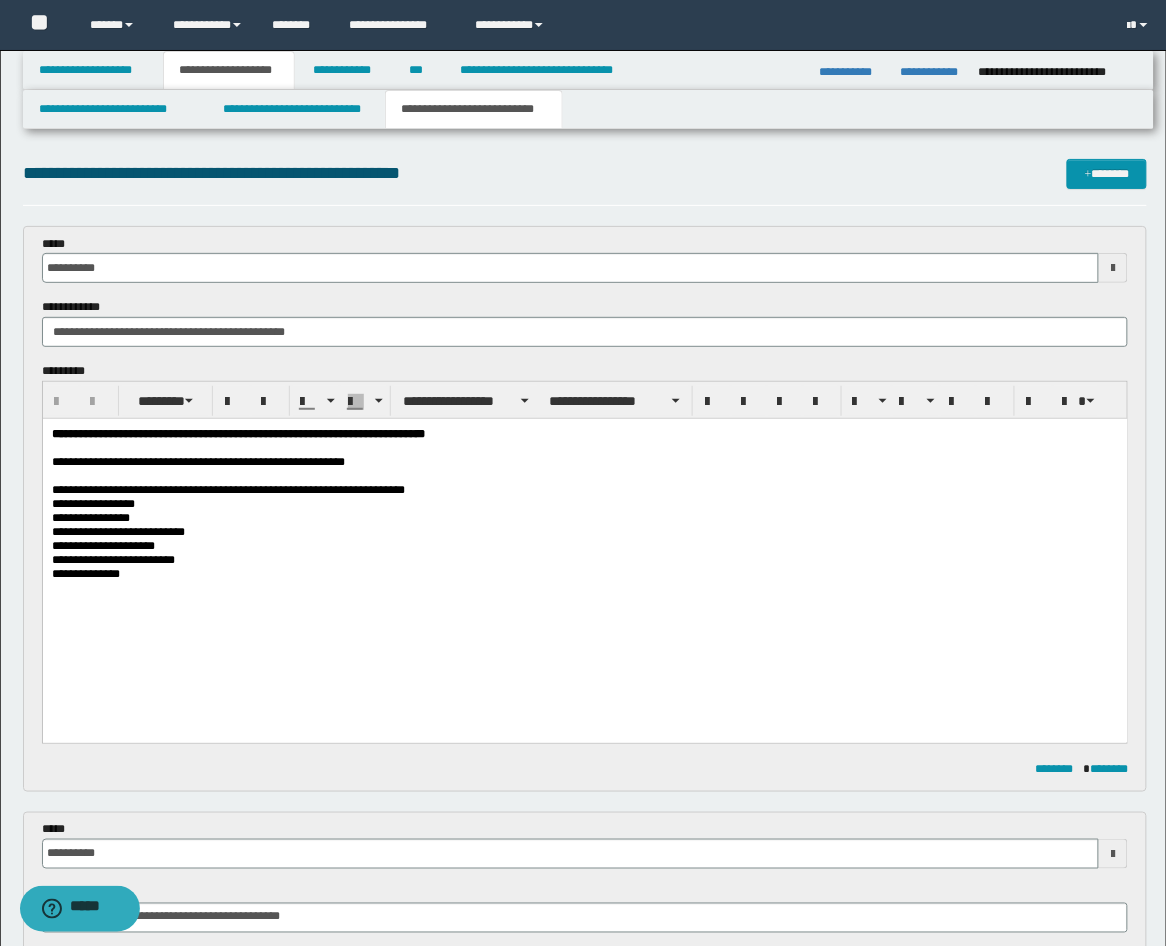 scroll, scrollTop: 0, scrollLeft: 0, axis: both 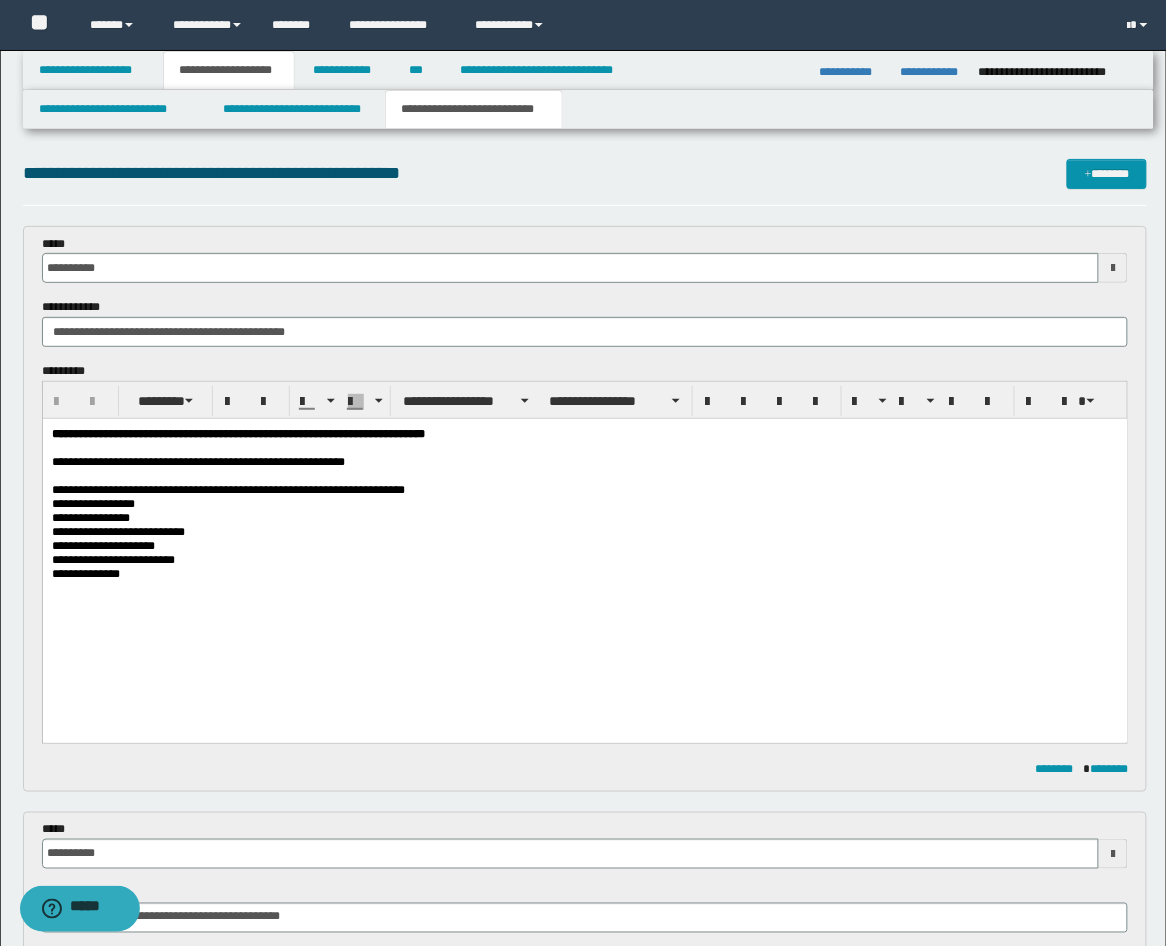 click at bounding box center (1113, 268) 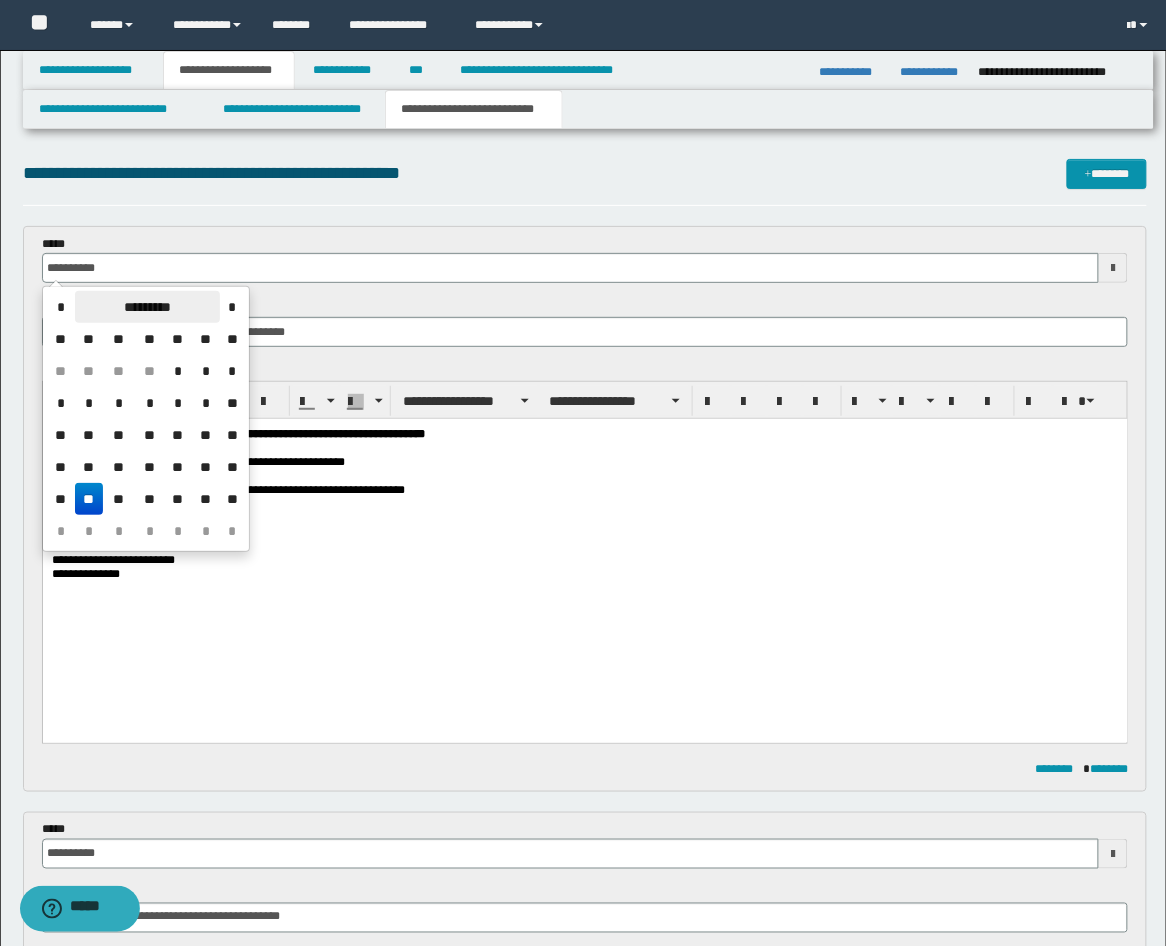 click on "*********" at bounding box center (147, 307) 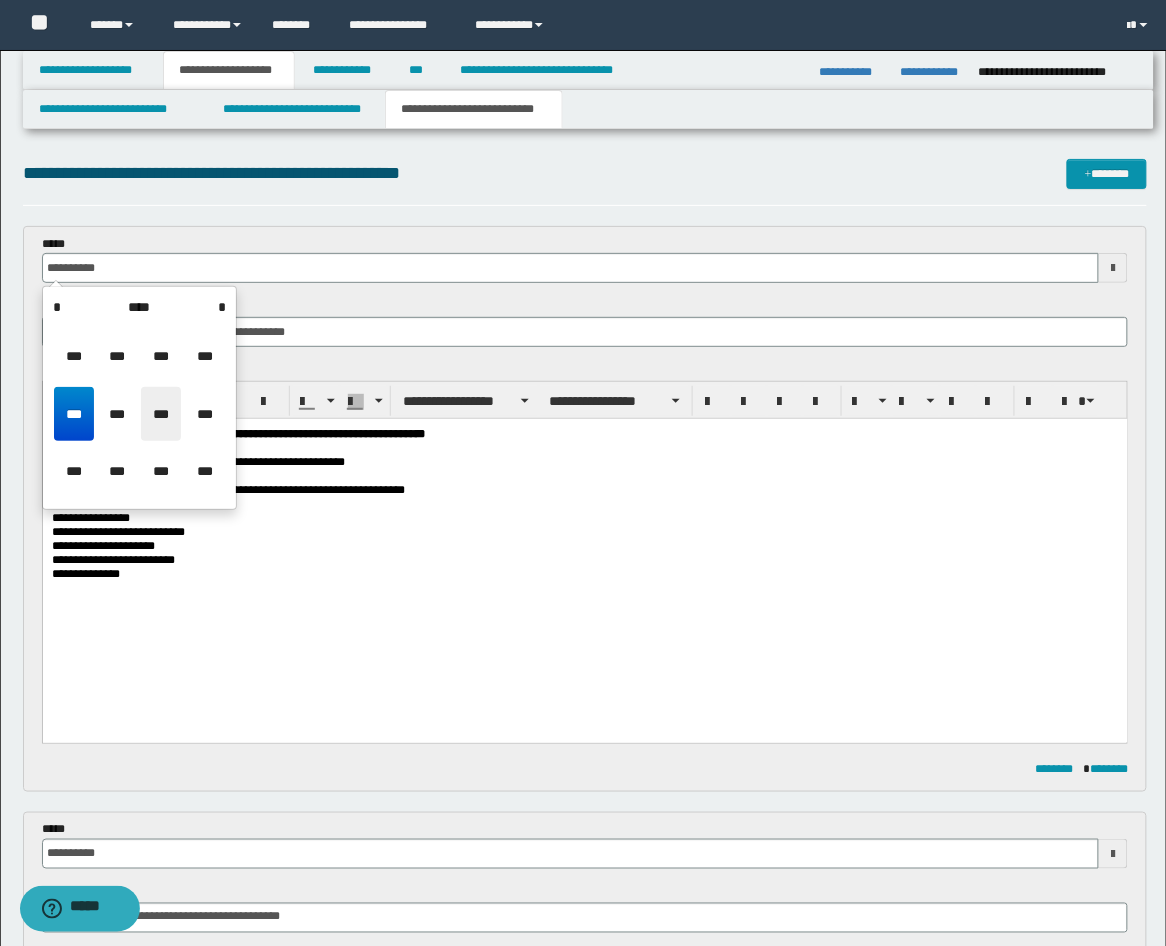 click on "***" at bounding box center (161, 414) 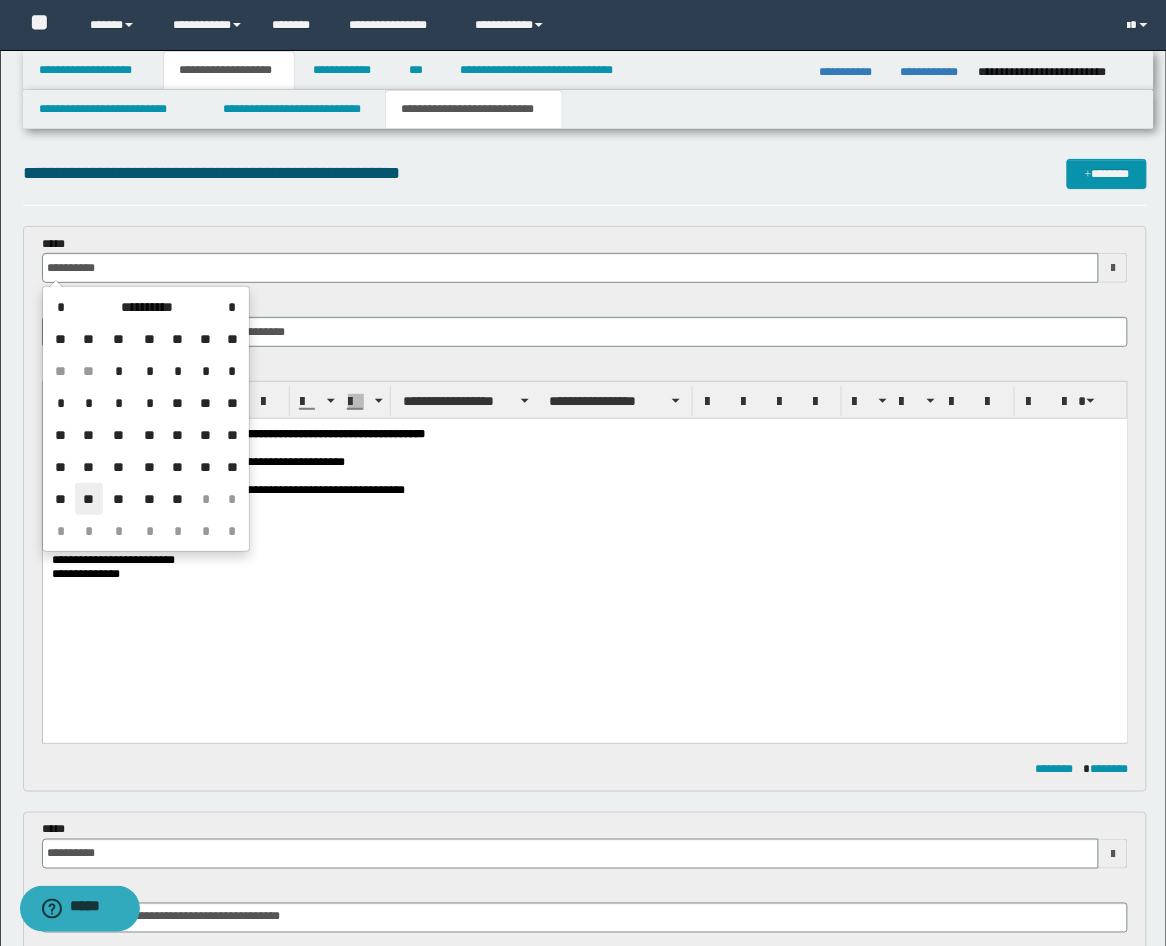 click on "**" at bounding box center (89, 499) 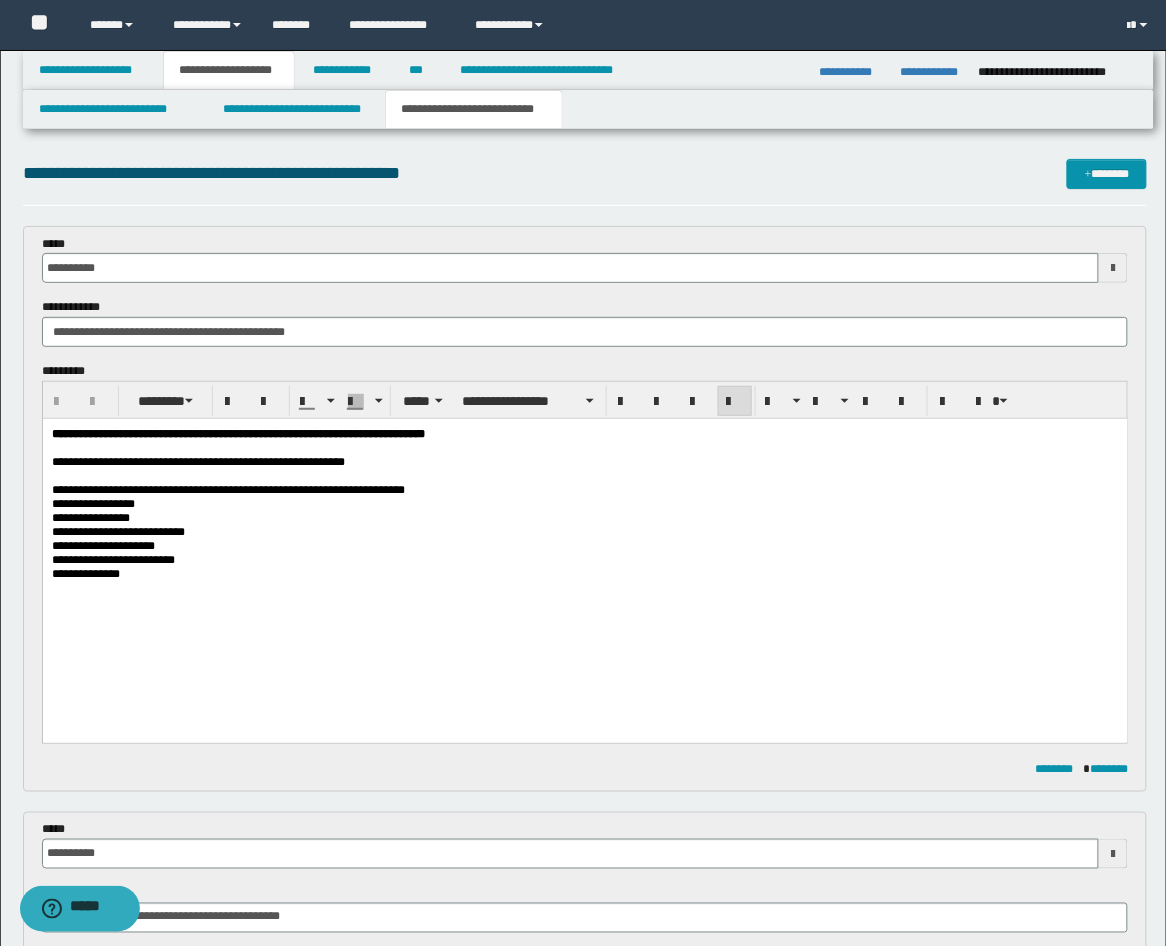 click on "**********" at bounding box center (584, 559) 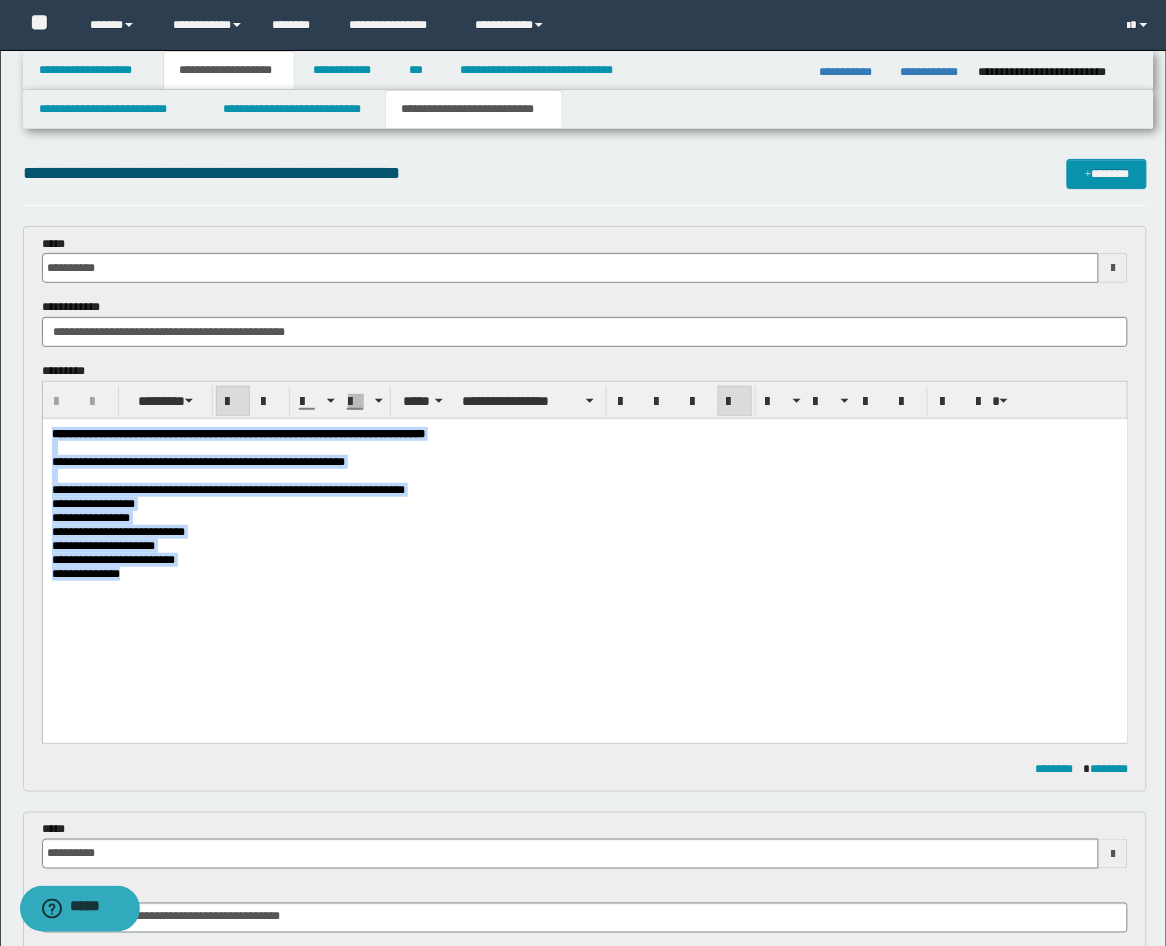 drag, startPoint x: 217, startPoint y: 601, endPoint x: -4, endPoint y: 417, distance: 287.57086 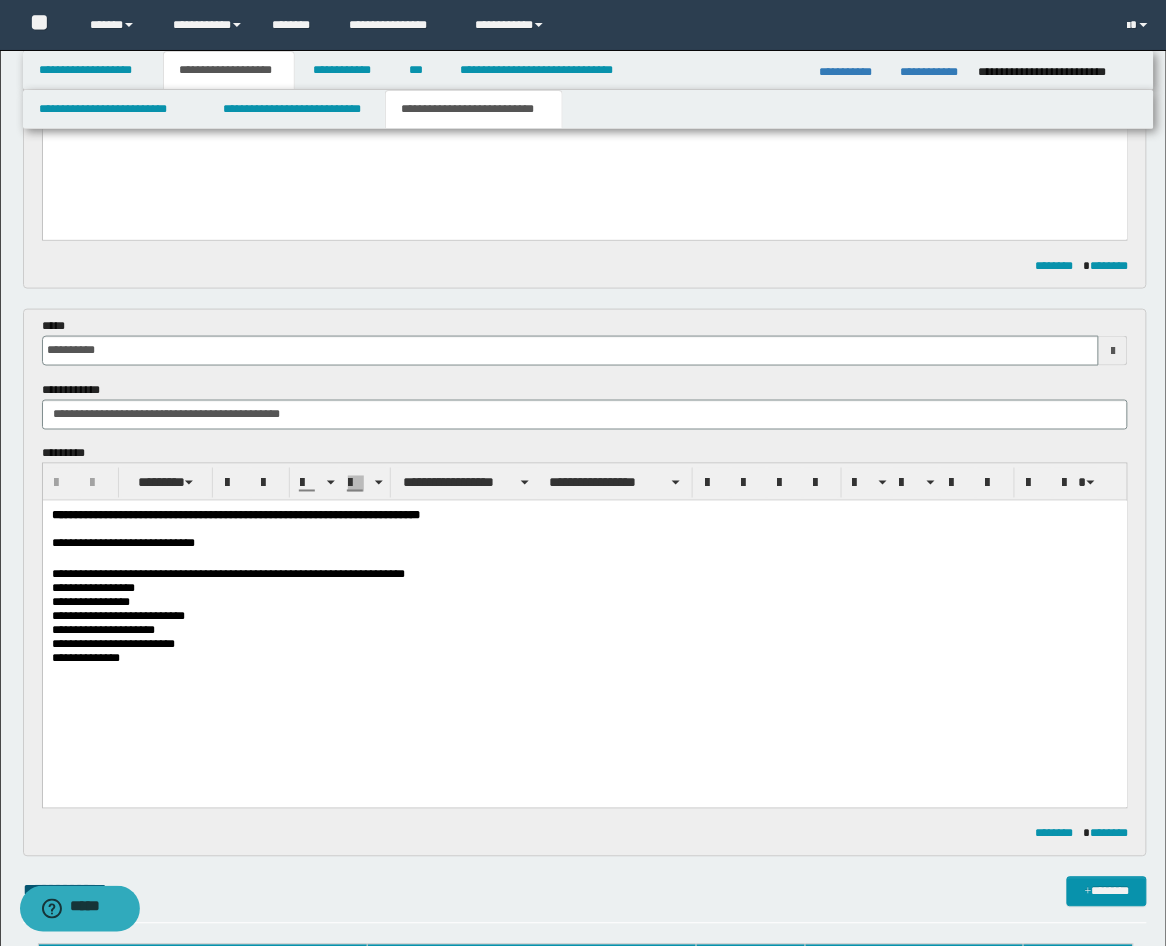 scroll, scrollTop: 370, scrollLeft: 0, axis: vertical 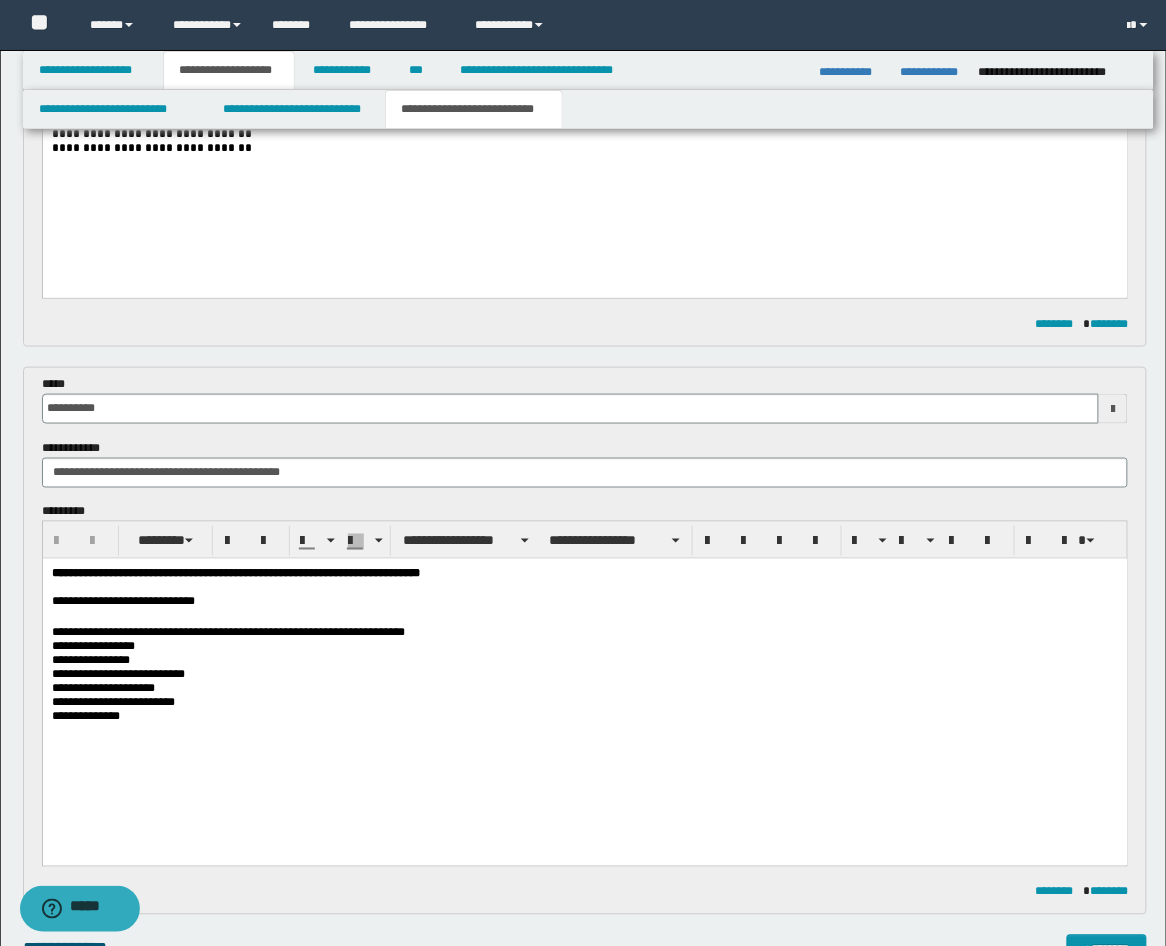 click at bounding box center (1113, 409) 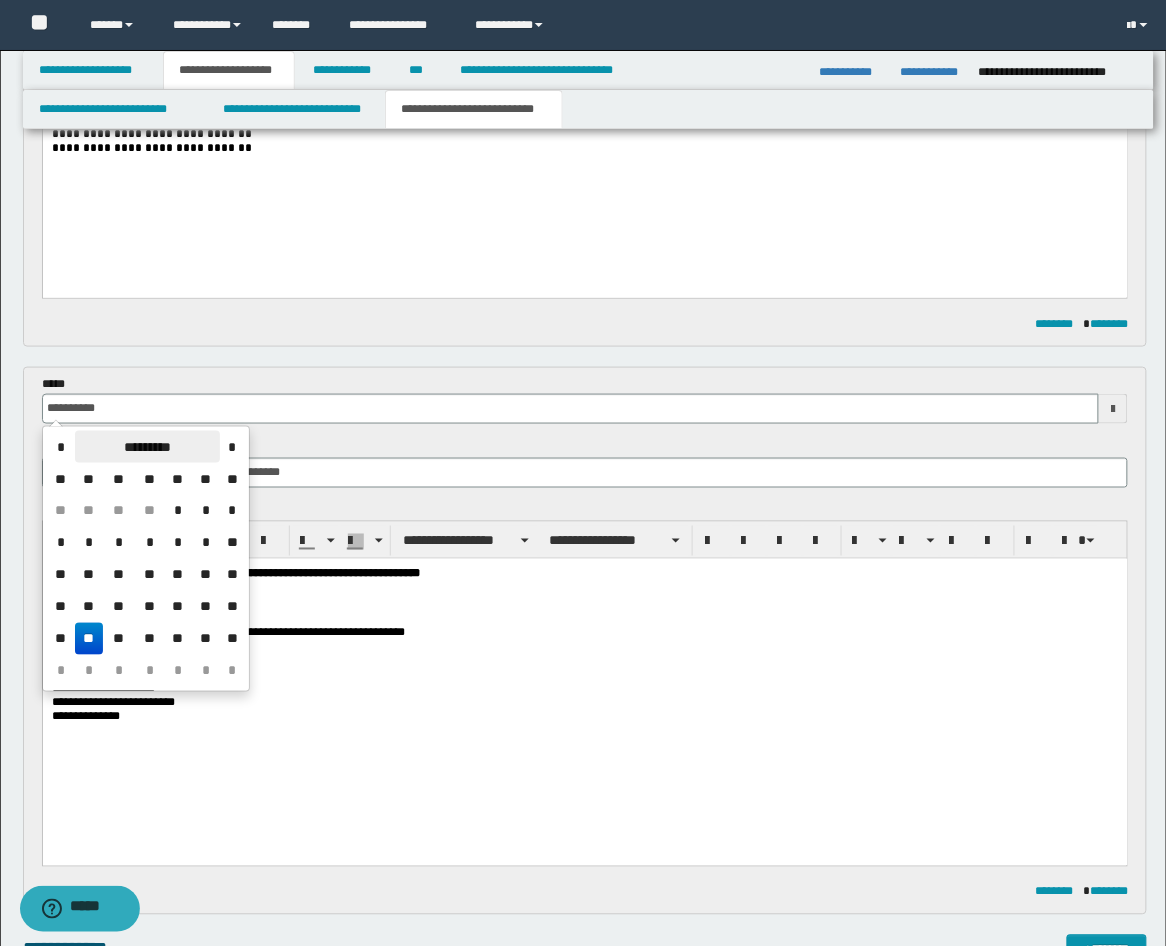 click on "*********" at bounding box center [147, 447] 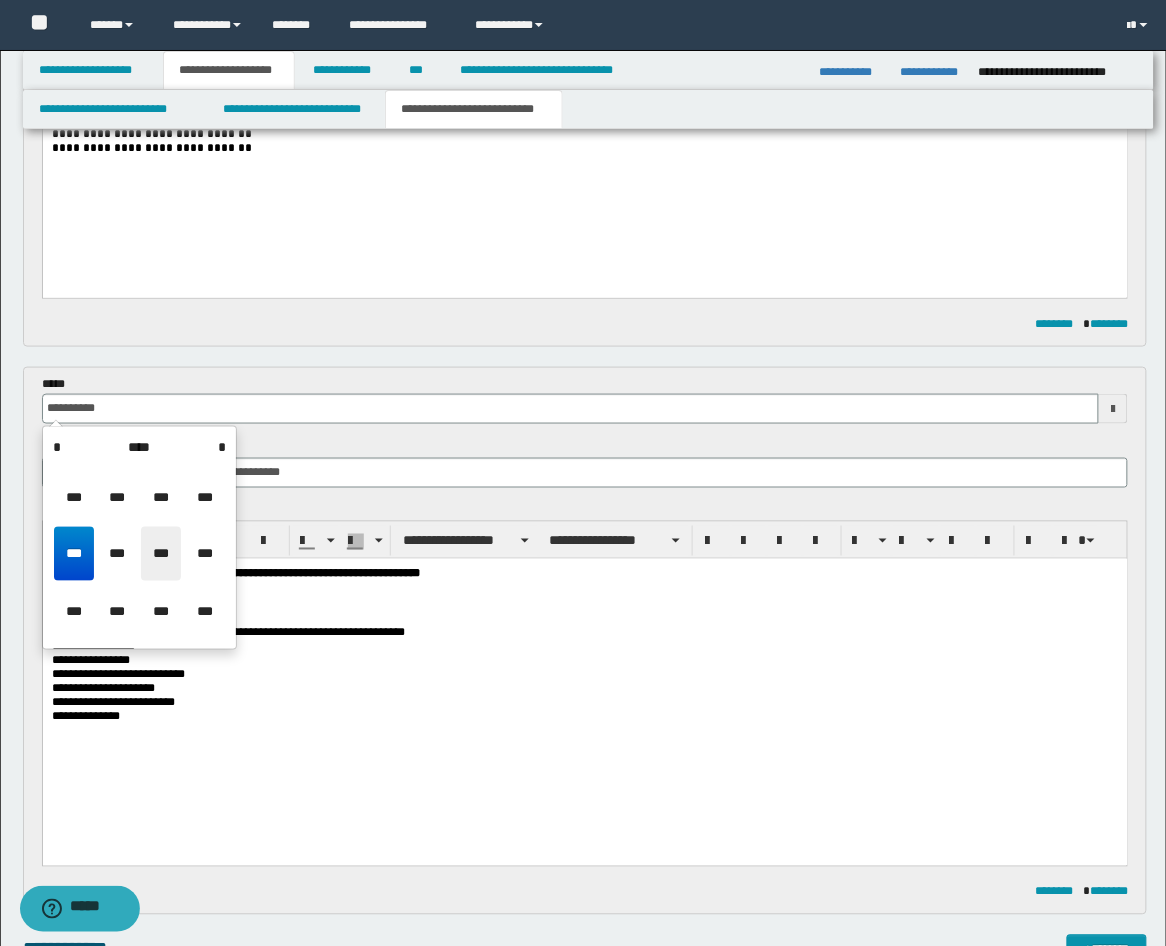 click on "***" at bounding box center [161, 554] 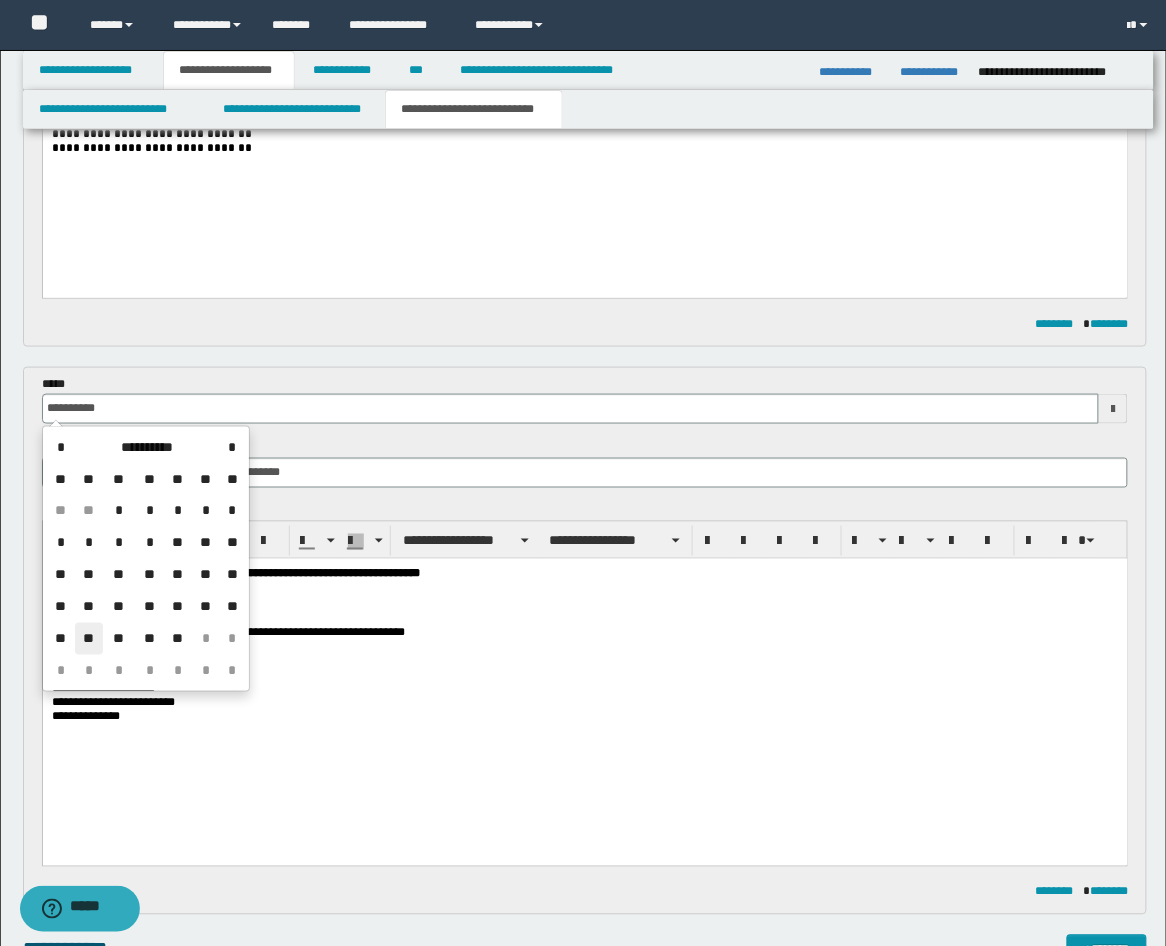 click on "**" at bounding box center [89, 639] 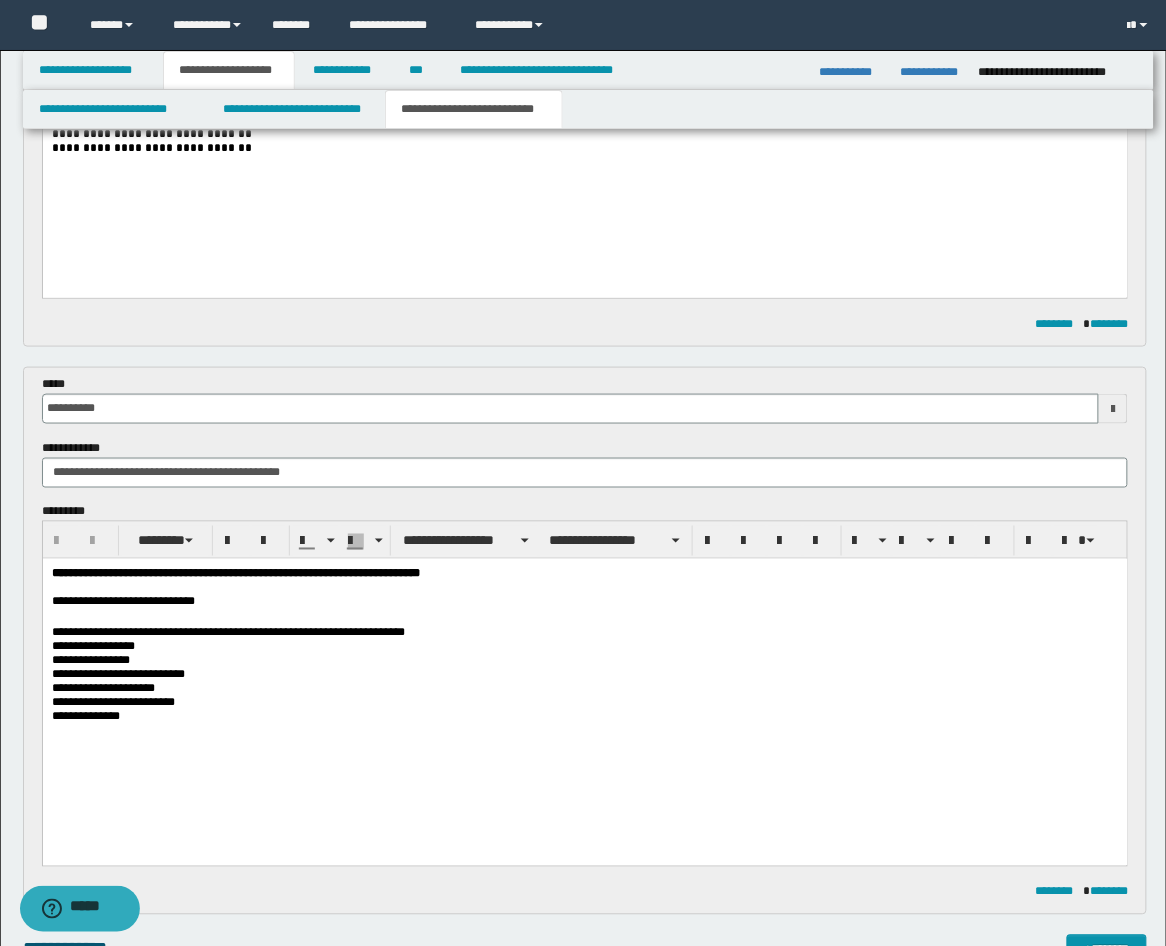 drag, startPoint x: 256, startPoint y: 737, endPoint x: 239, endPoint y: 751, distance: 22.022715 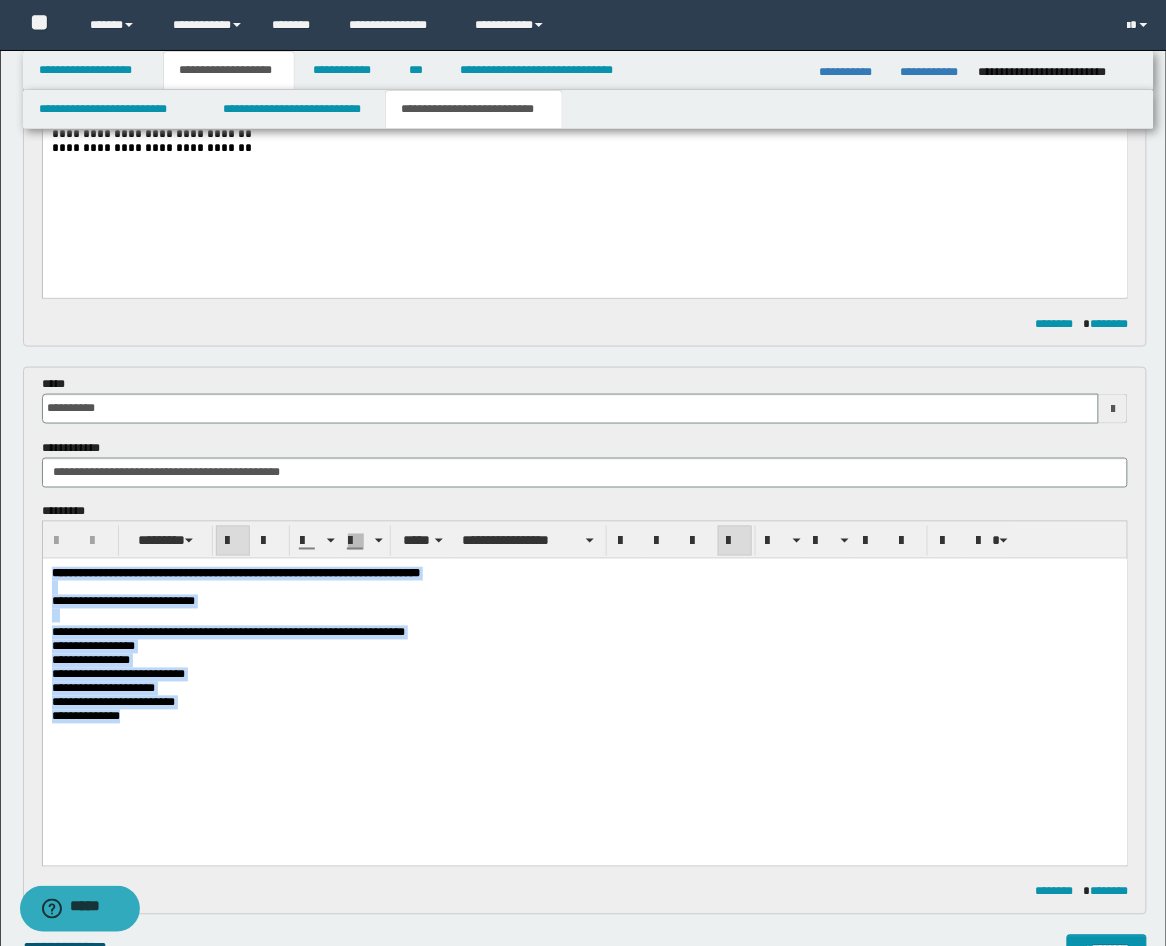 drag, startPoint x: 177, startPoint y: 782, endPoint x: 68, endPoint y: 1116, distance: 351.33603 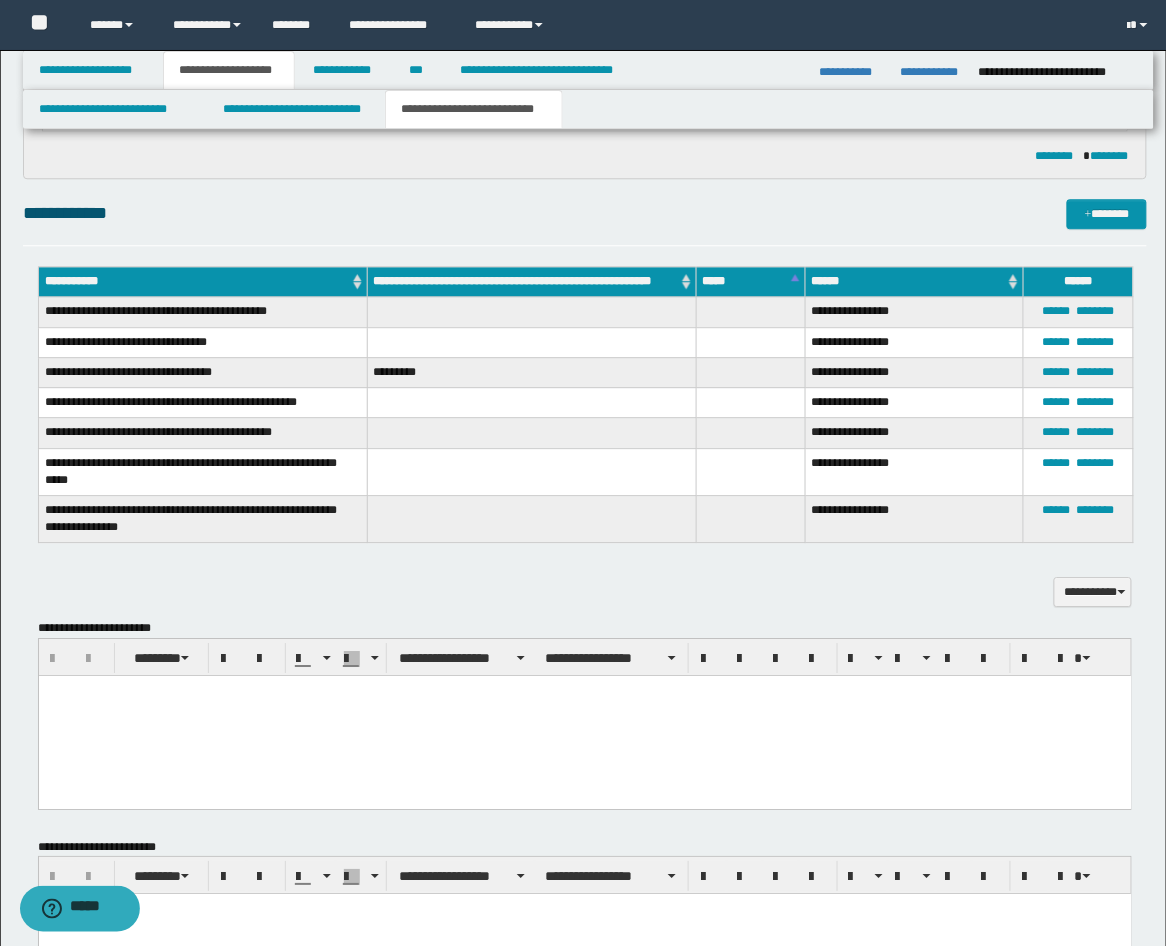 scroll, scrollTop: 1111, scrollLeft: 0, axis: vertical 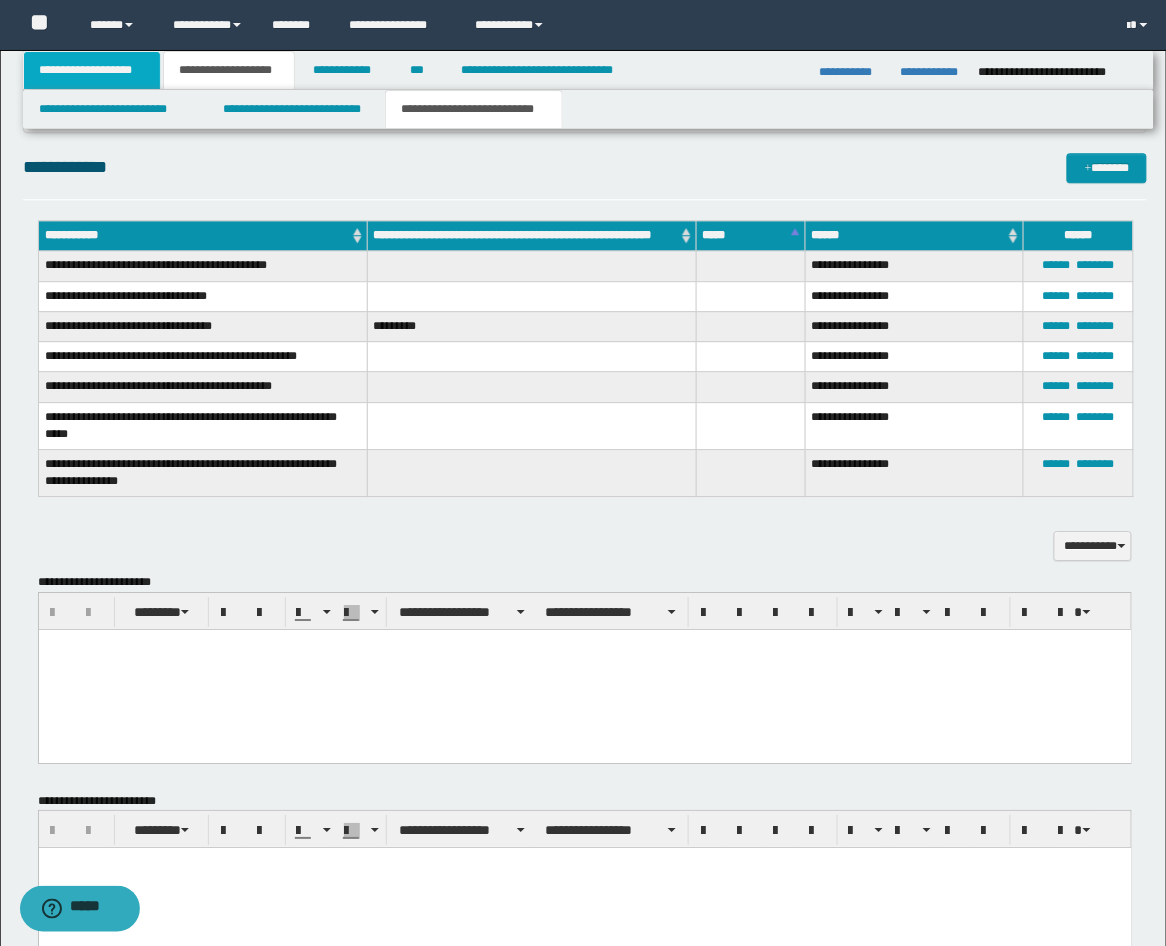click on "**********" at bounding box center (92, 70) 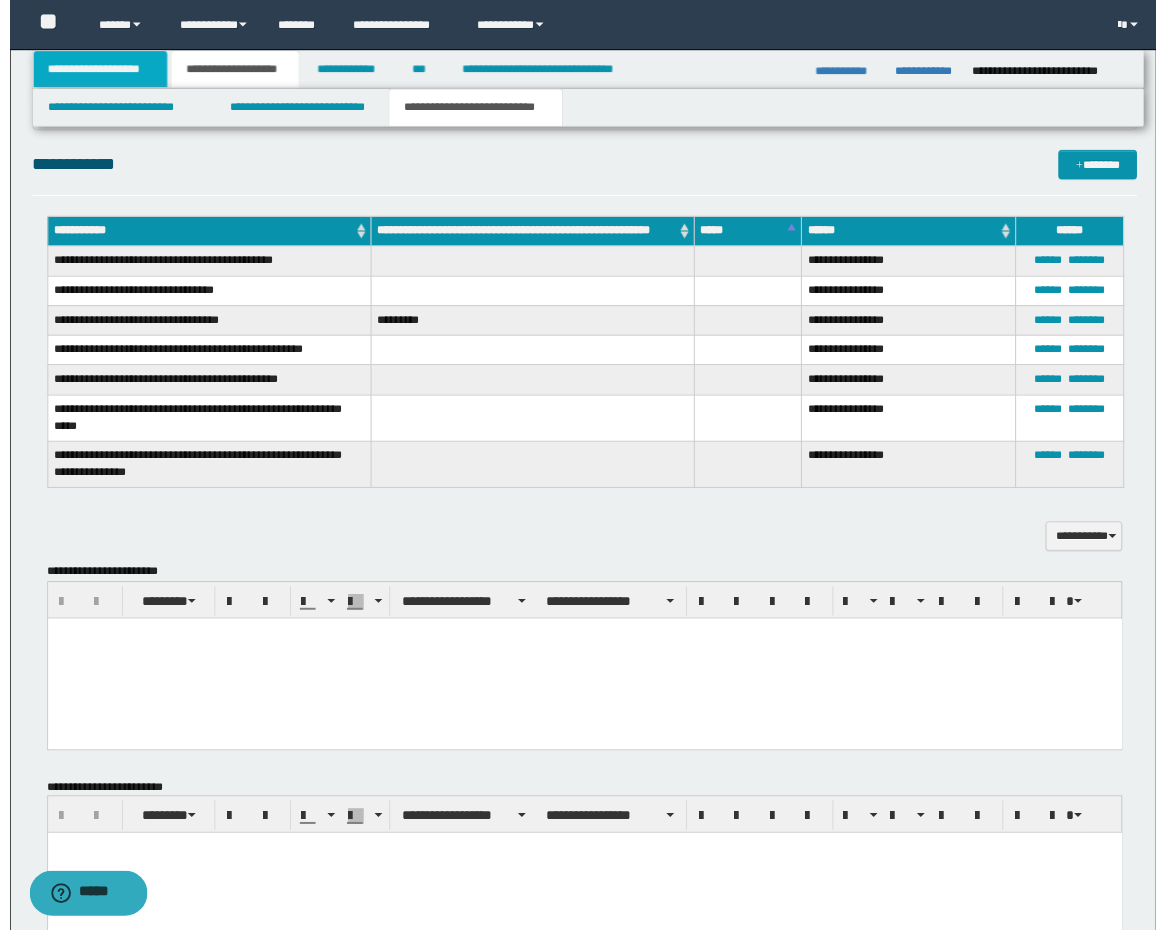 scroll, scrollTop: 862, scrollLeft: 0, axis: vertical 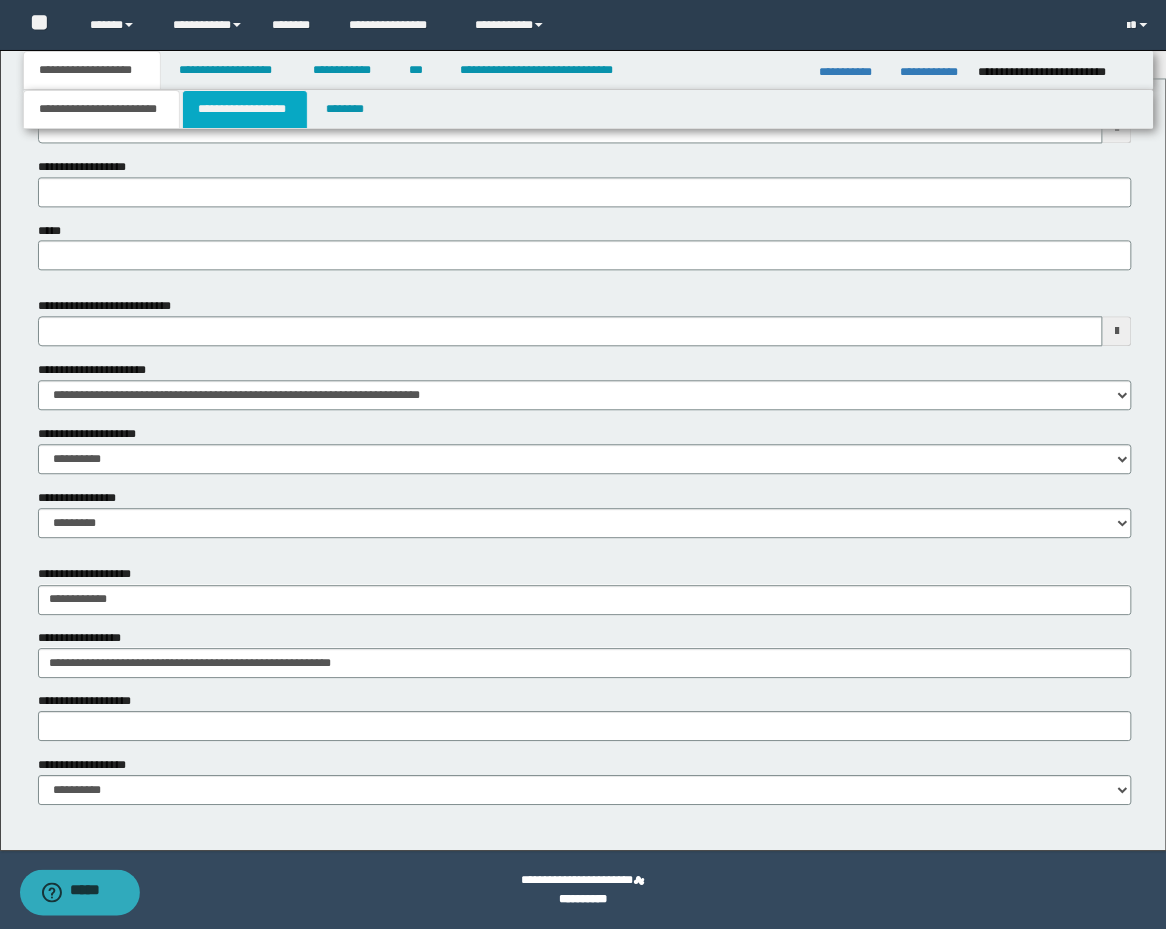 click on "**********" at bounding box center [245, 109] 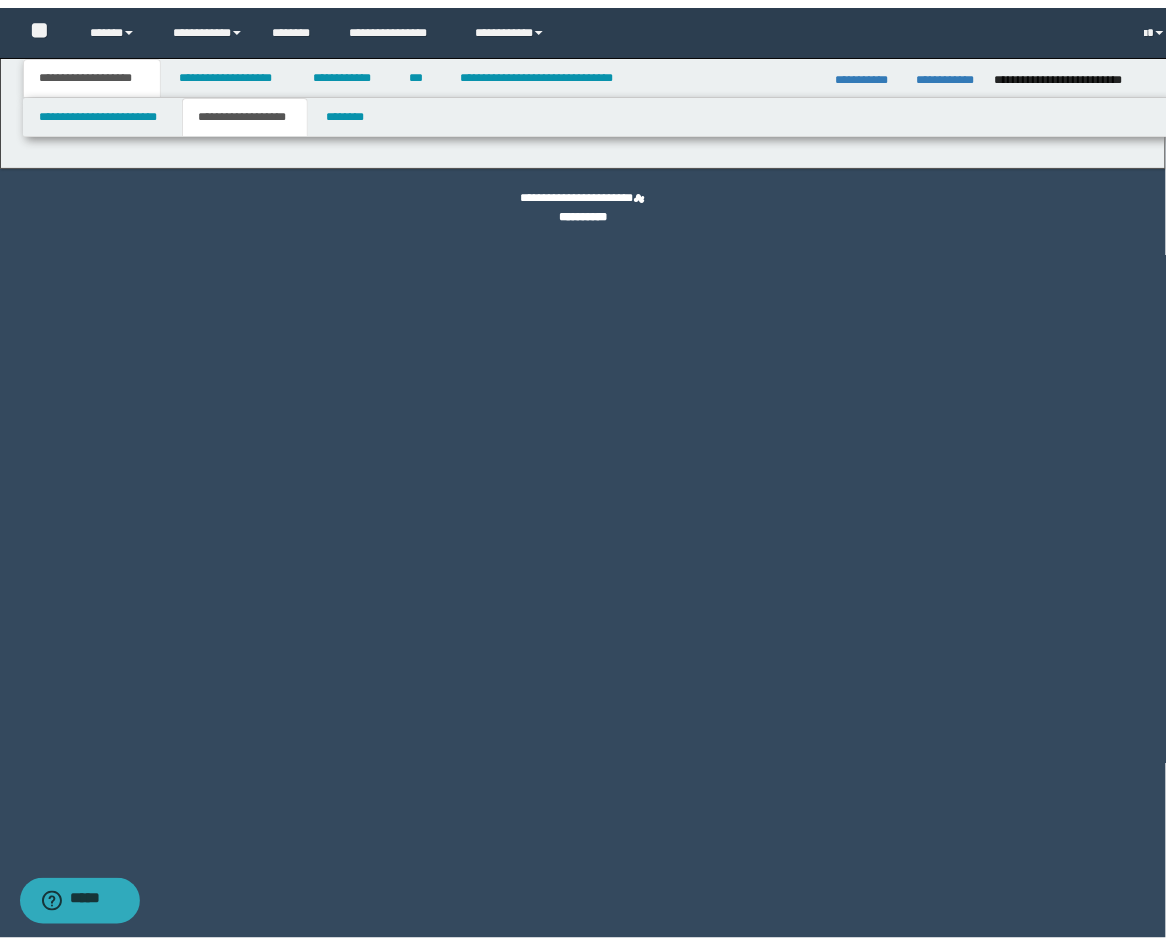 scroll, scrollTop: 0, scrollLeft: 0, axis: both 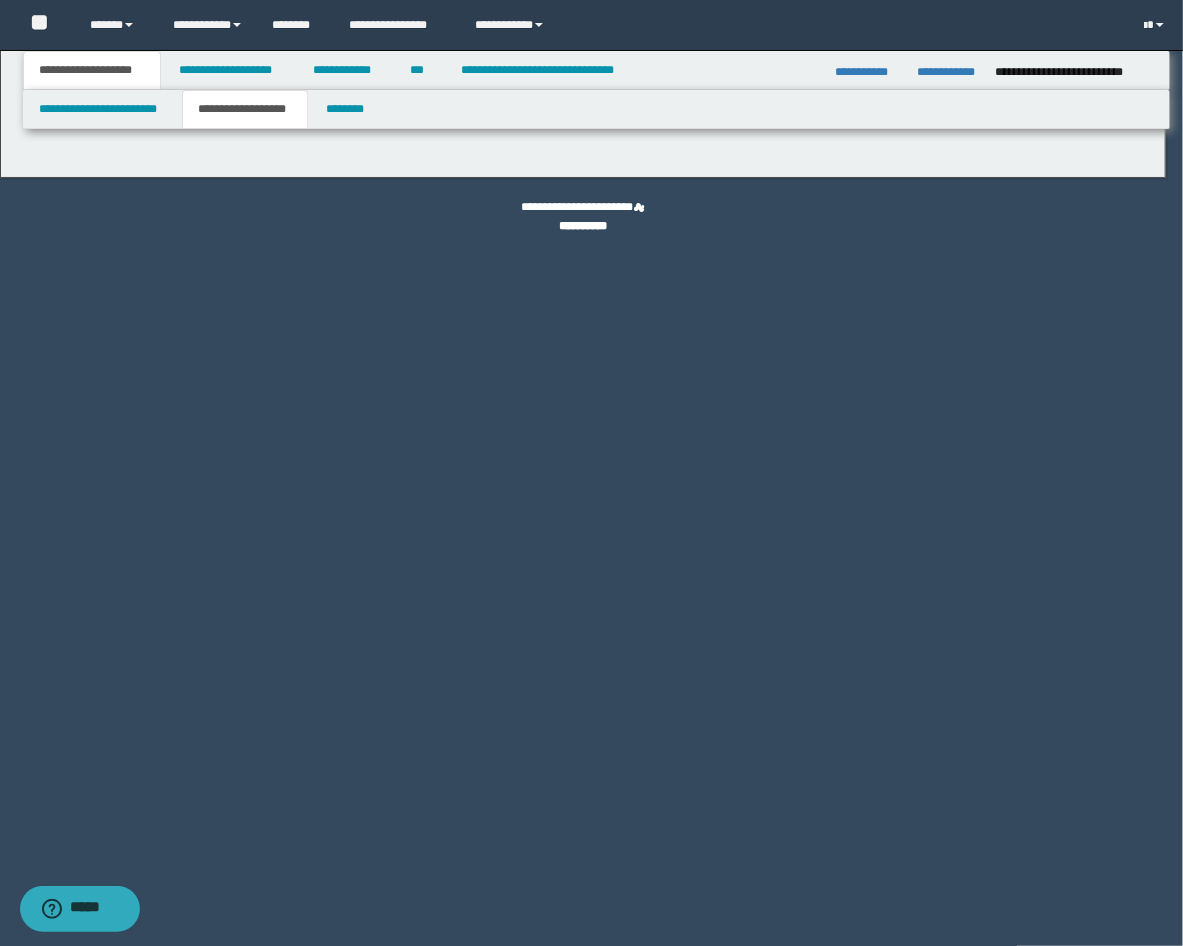 type on "********" 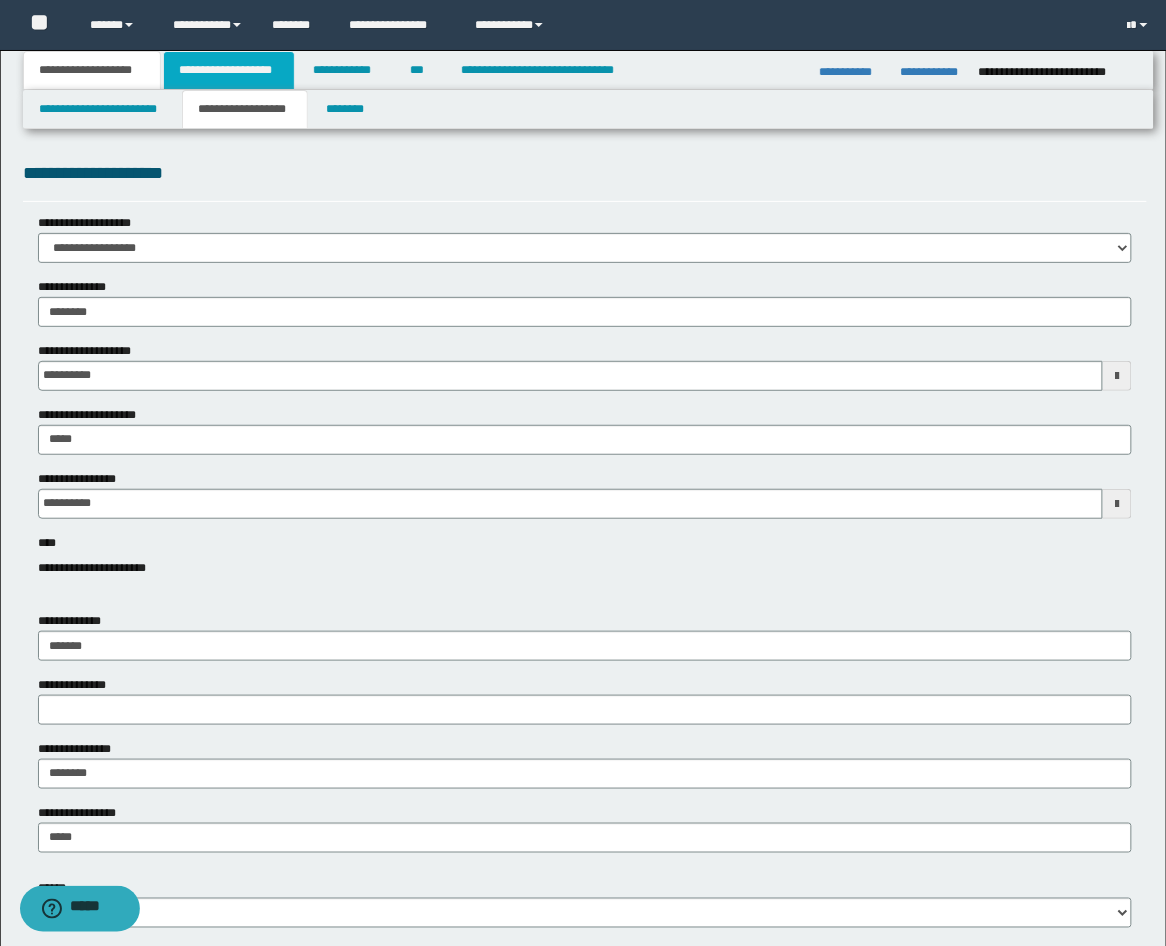 click on "**********" at bounding box center (229, 70) 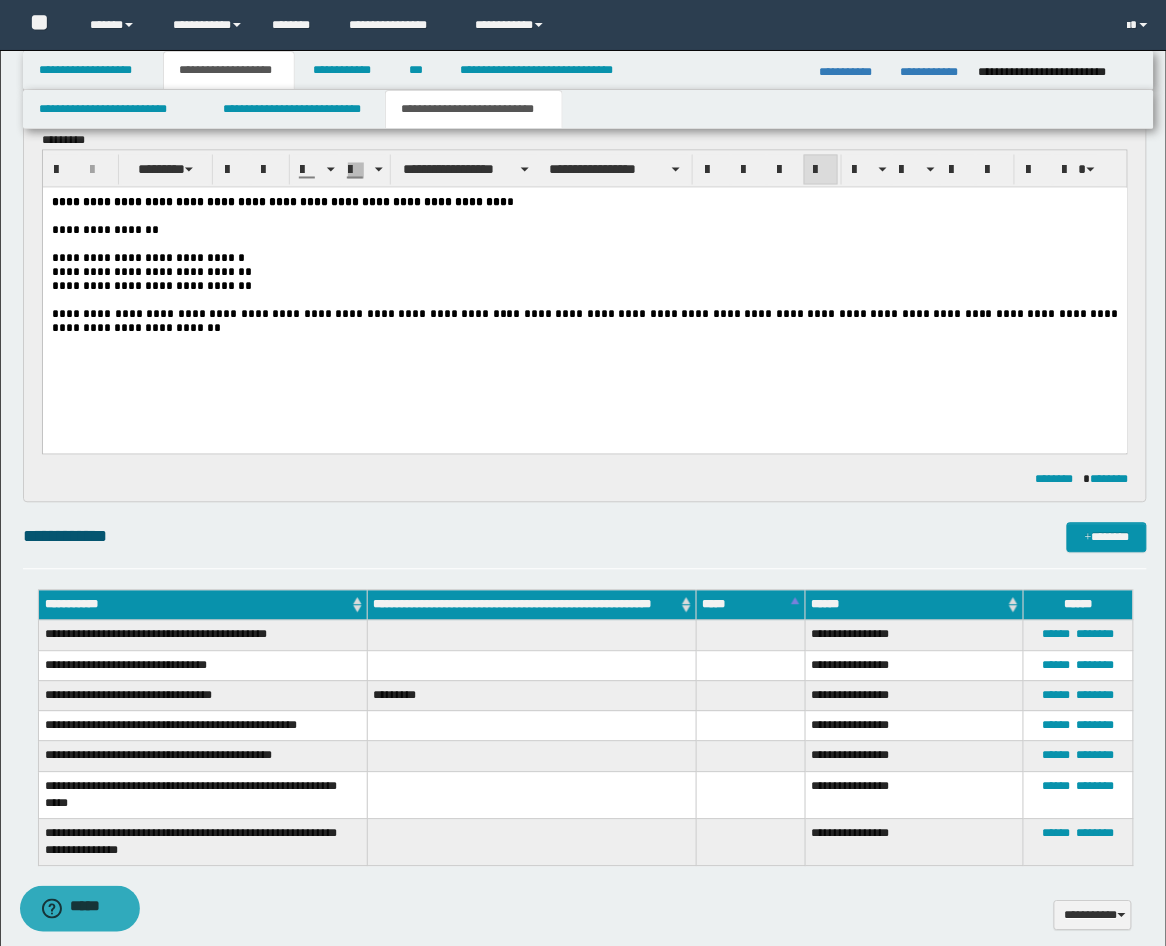 scroll, scrollTop: 1481, scrollLeft: 0, axis: vertical 